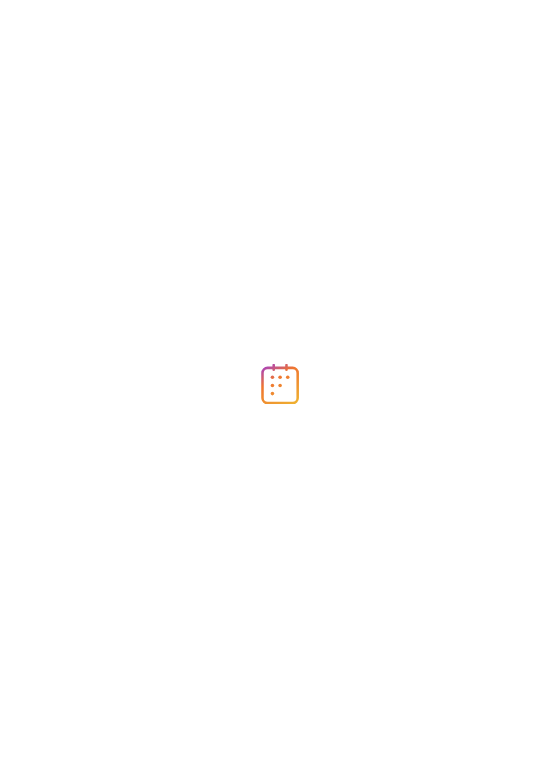 scroll, scrollTop: 0, scrollLeft: 0, axis: both 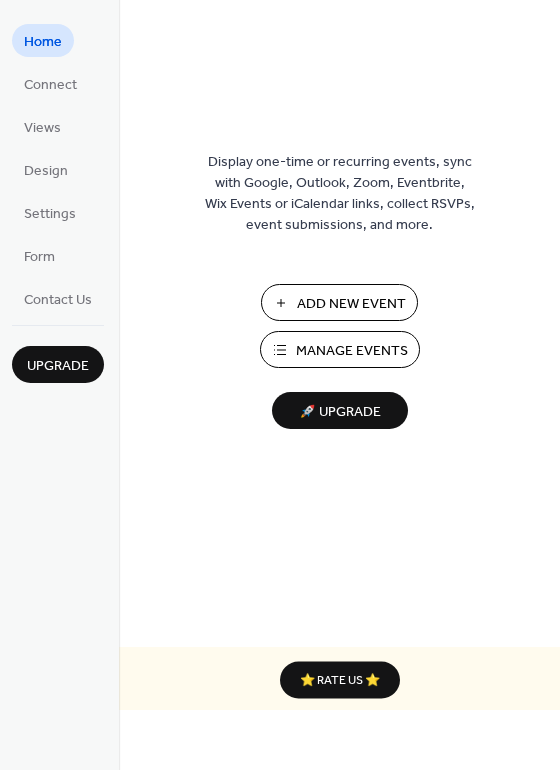 click on "Manage Events" at bounding box center (352, 351) 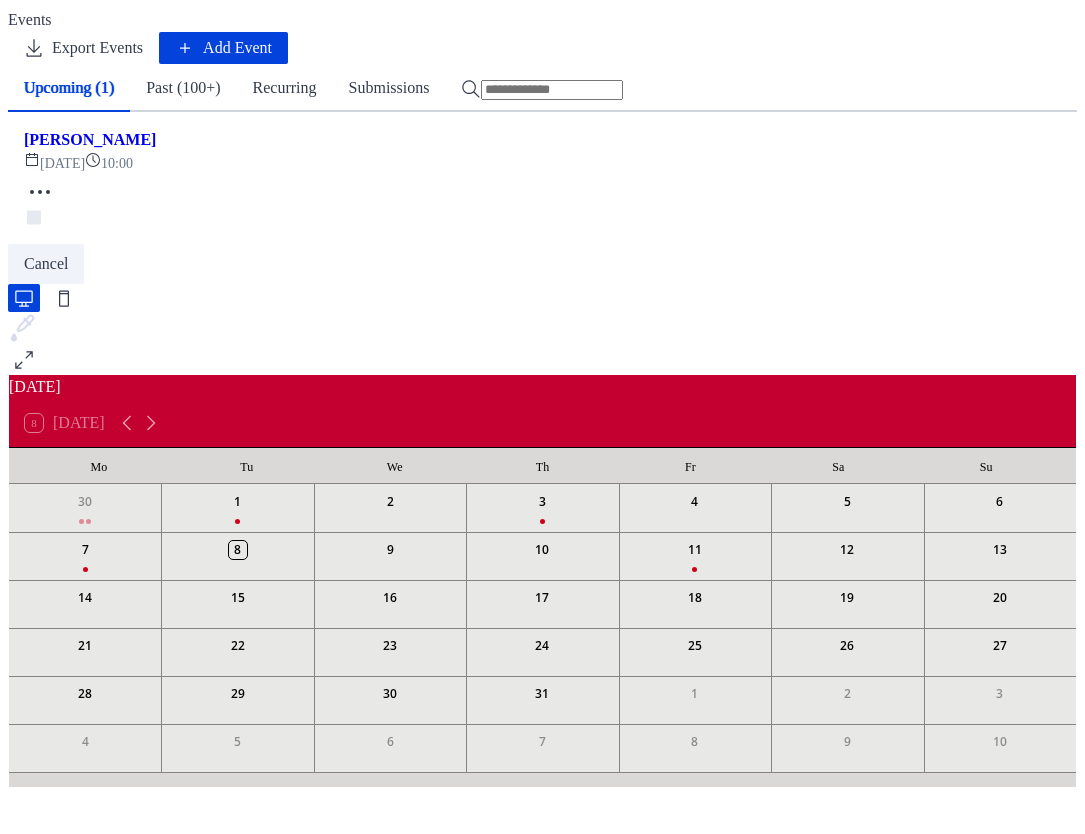 scroll, scrollTop: 0, scrollLeft: 0, axis: both 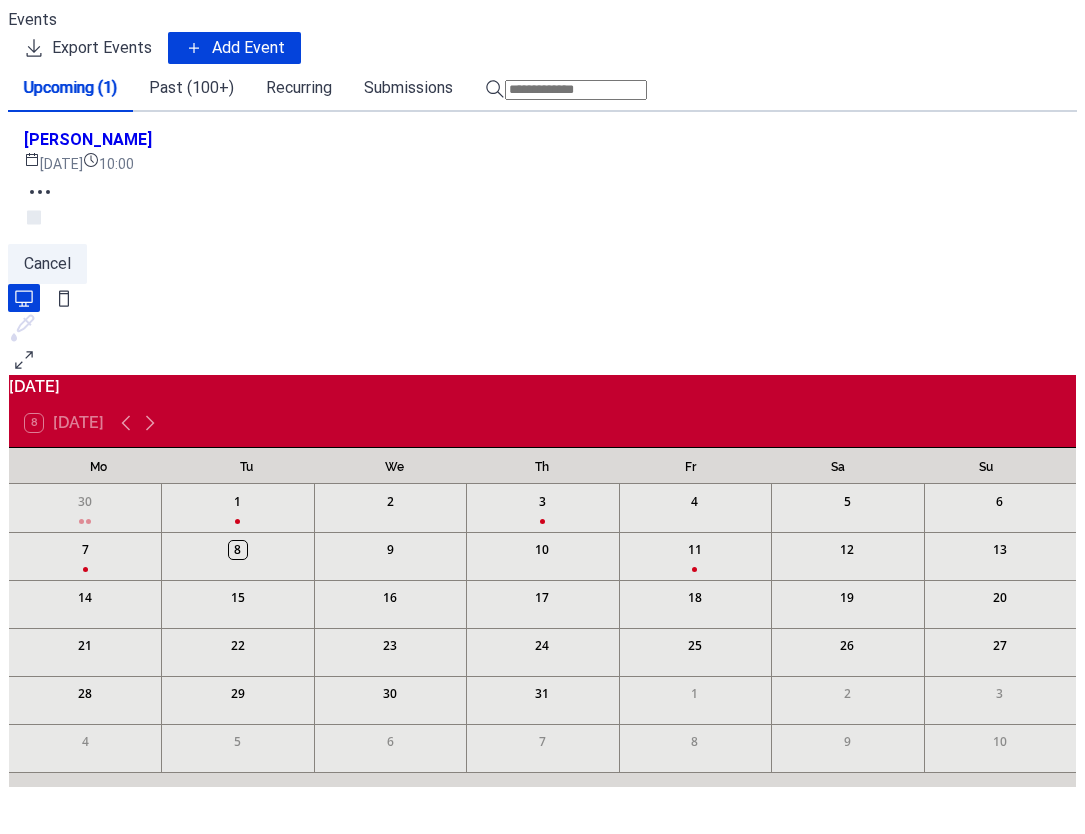 click on "Past  (100+)" at bounding box center [191, 88] 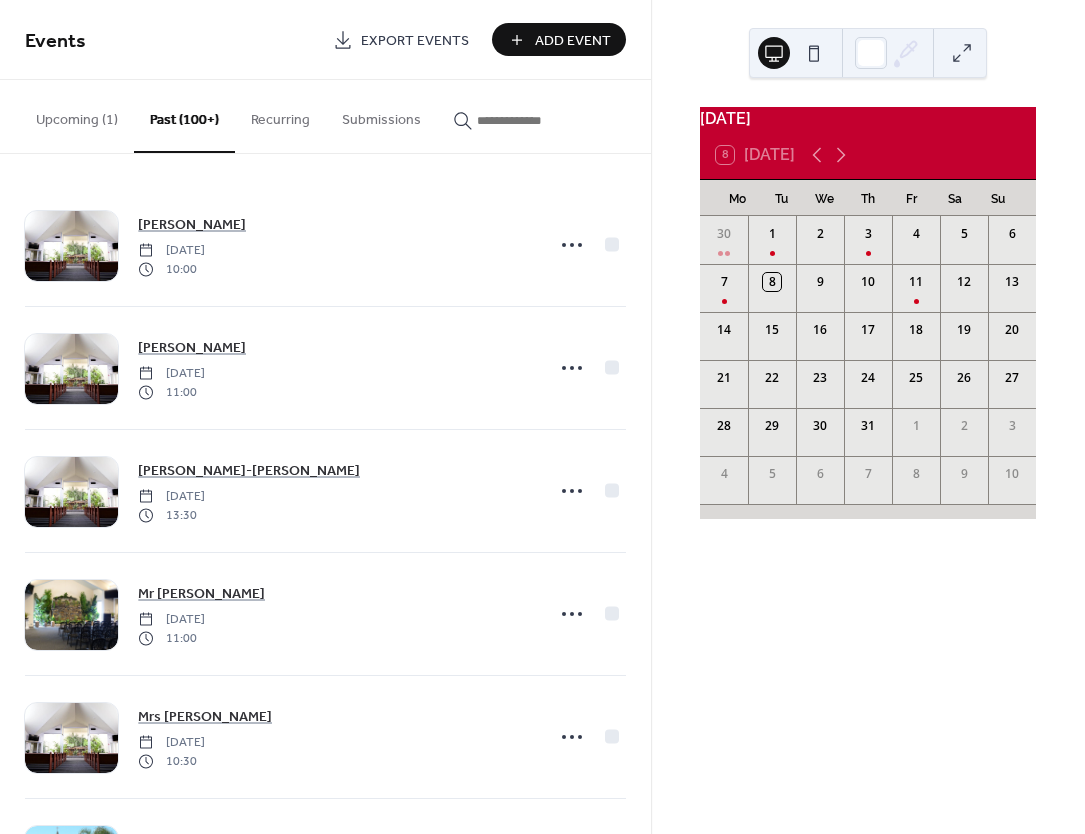 click at bounding box center [527, 120] 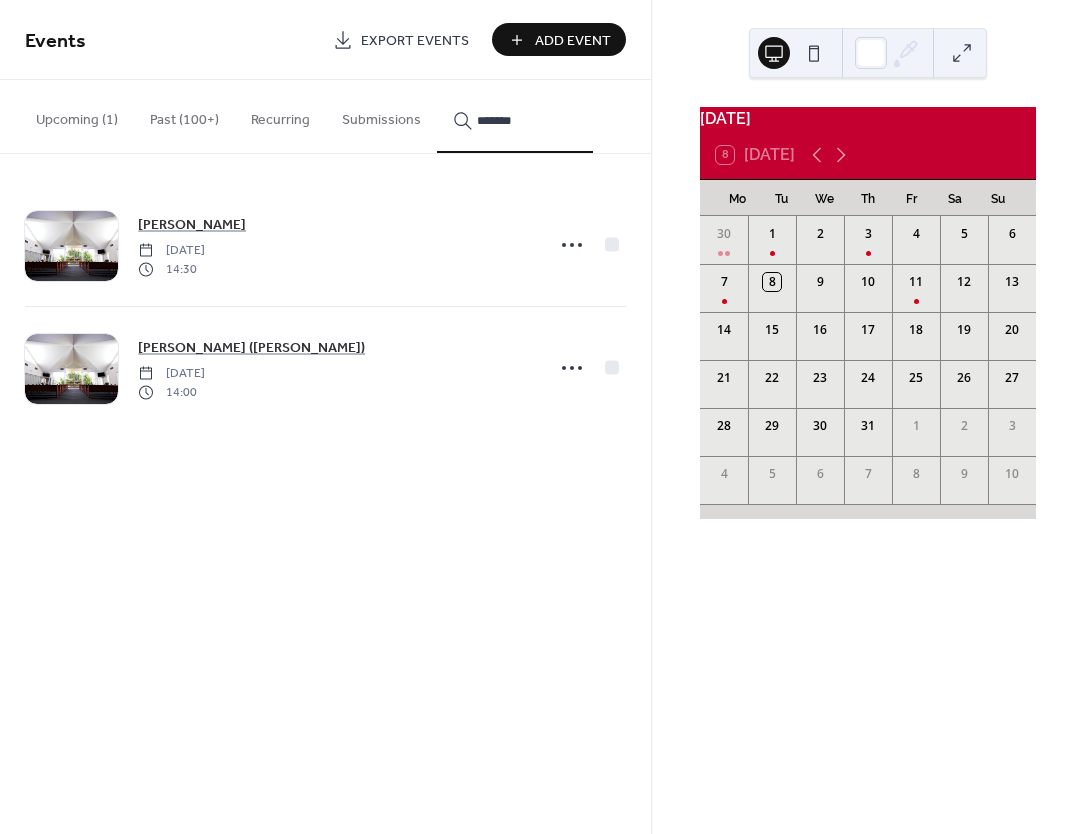 type on "*******" 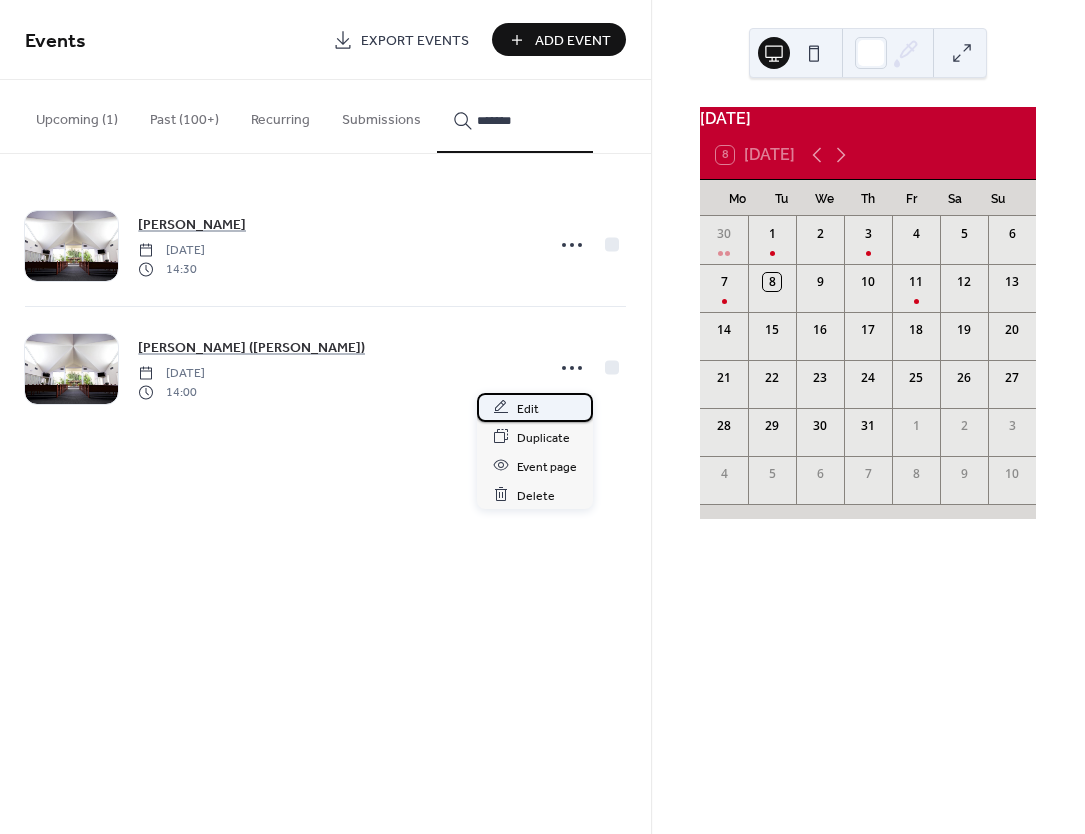 click on "Edit" at bounding box center [528, 408] 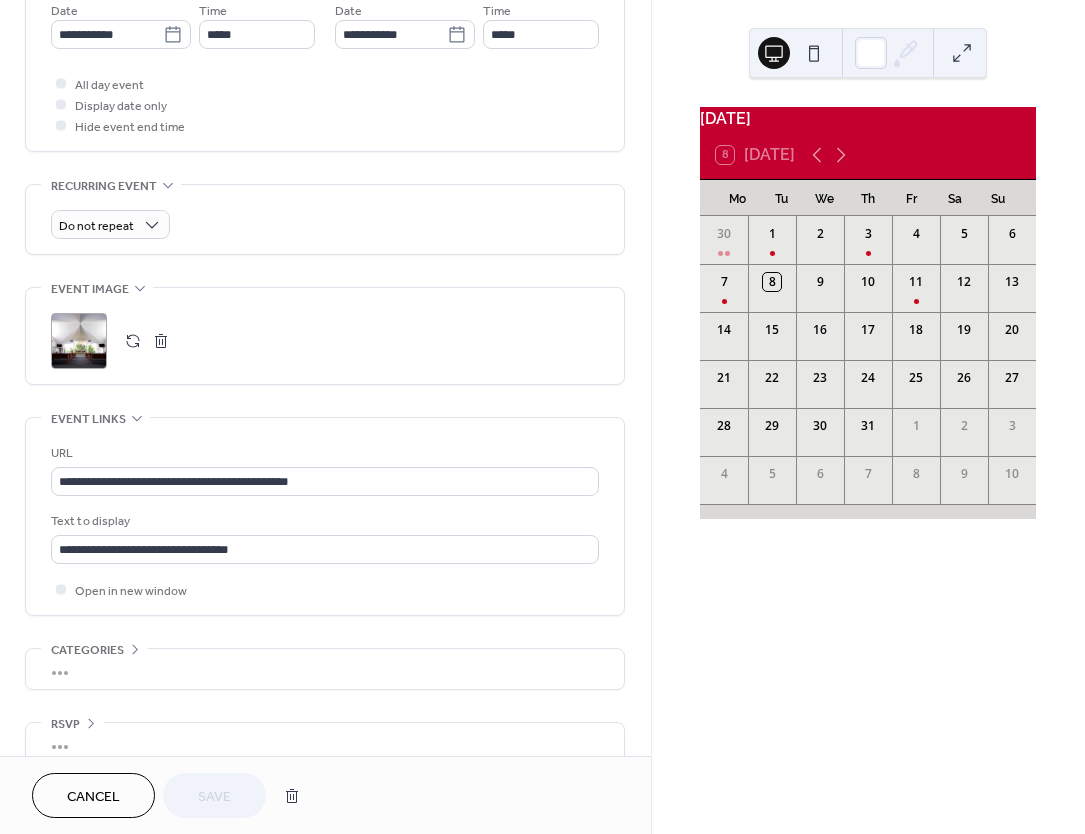 scroll, scrollTop: 729, scrollLeft: 0, axis: vertical 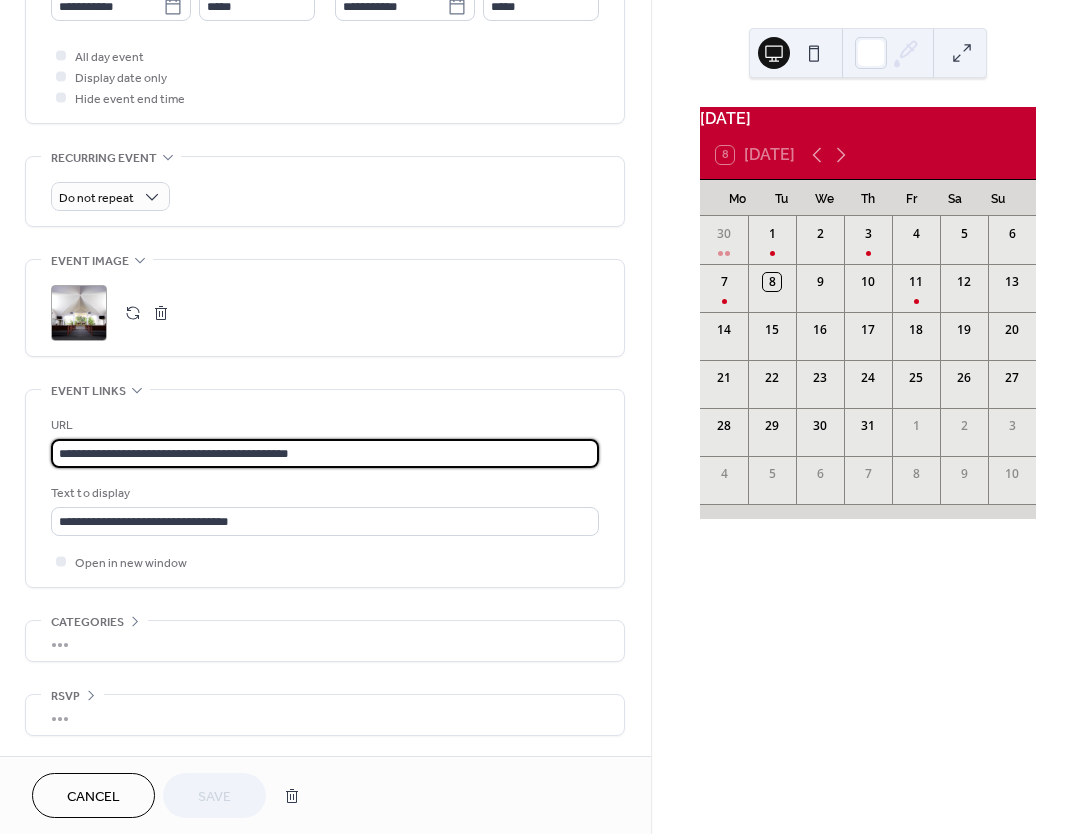 drag, startPoint x: 333, startPoint y: 452, endPoint x: 27, endPoint y: 430, distance: 306.78983 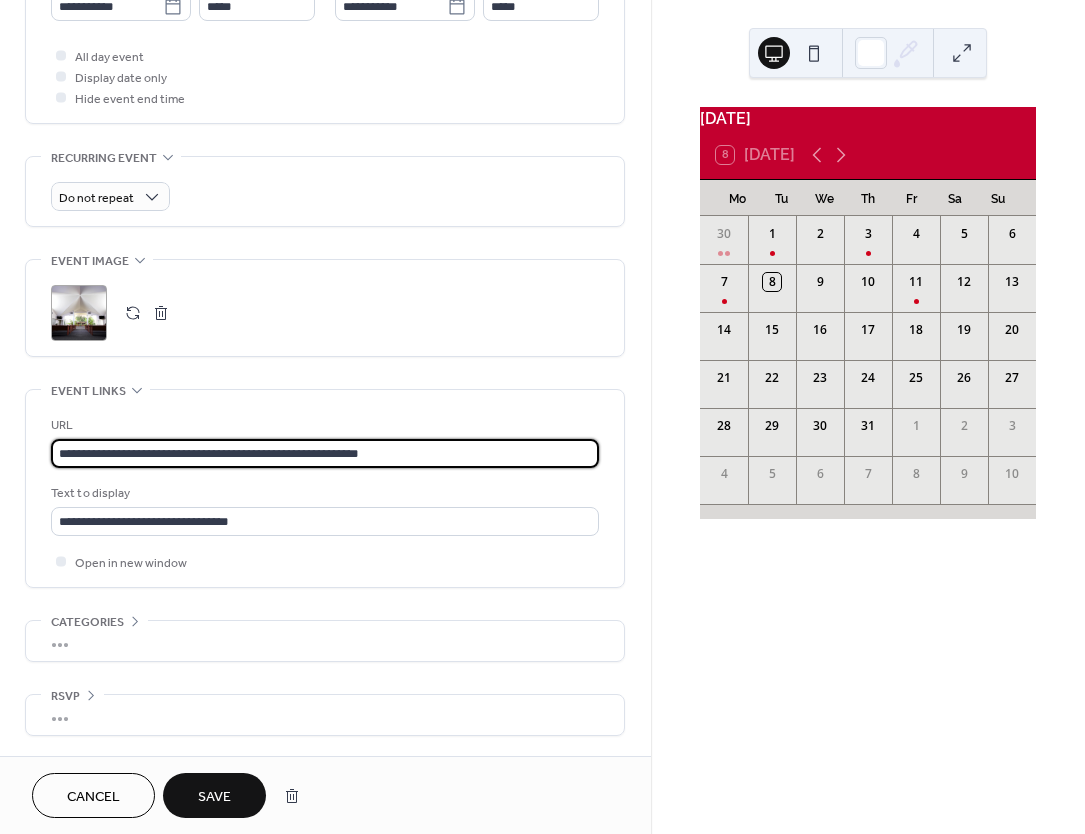 type on "**********" 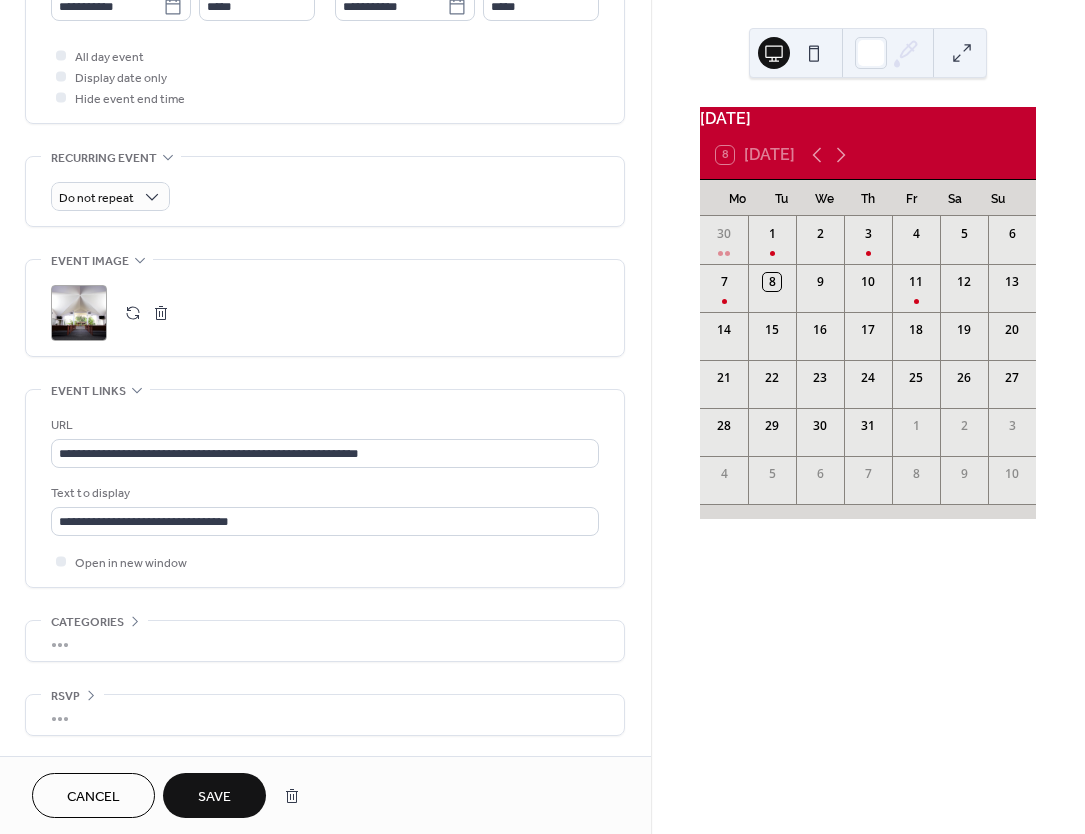 click on "Save" at bounding box center (214, 797) 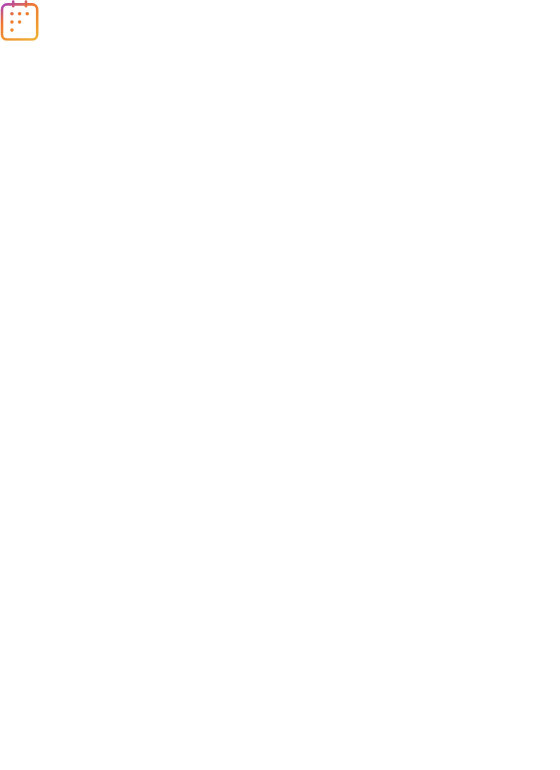 scroll, scrollTop: 0, scrollLeft: 0, axis: both 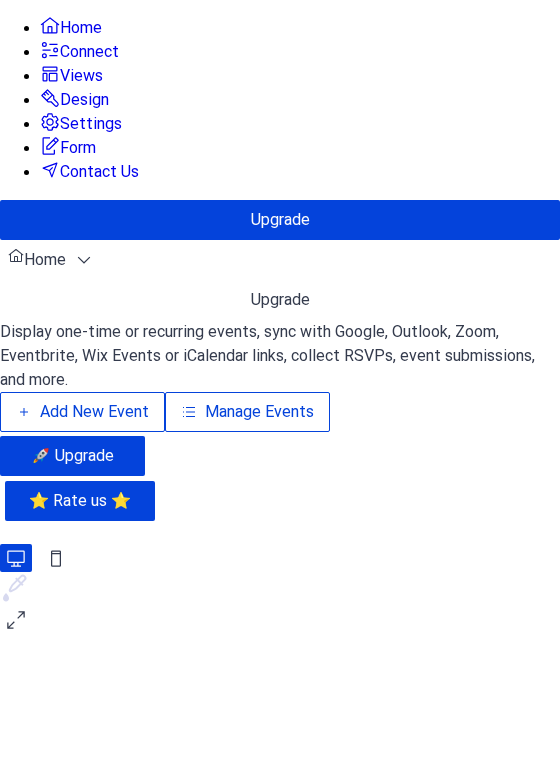 click on "Add New Event" at bounding box center [94, 412] 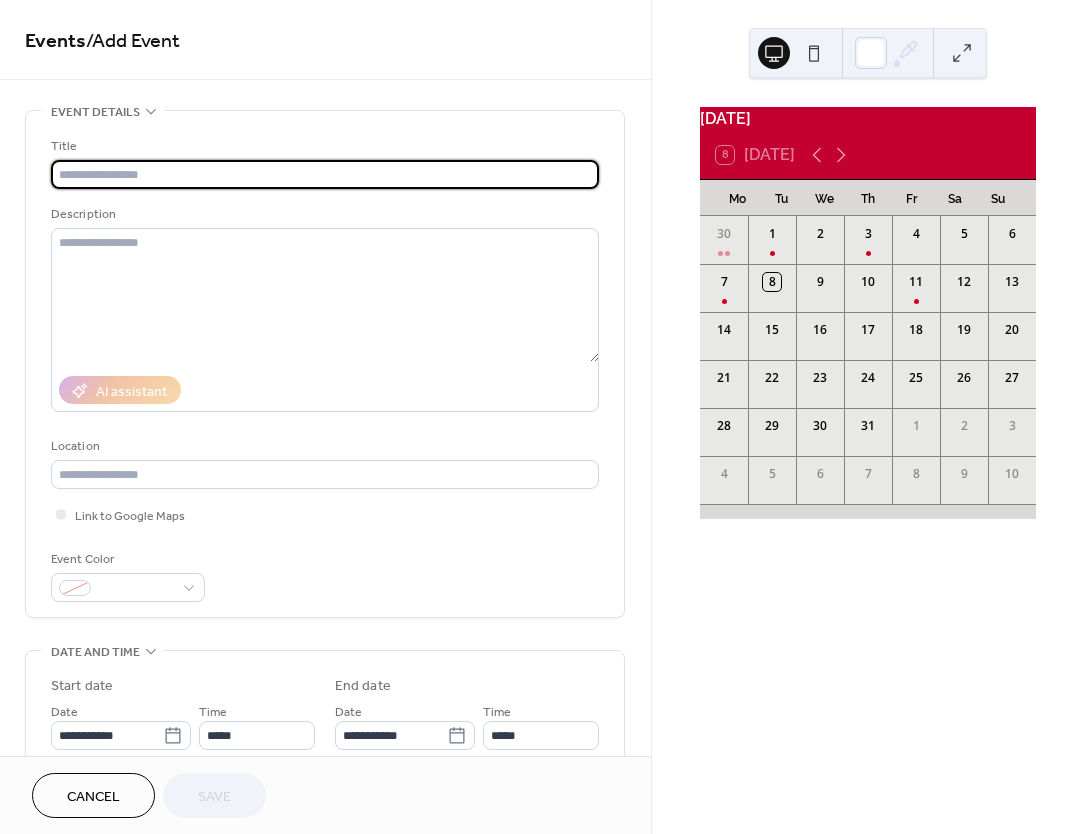 scroll, scrollTop: 0, scrollLeft: 0, axis: both 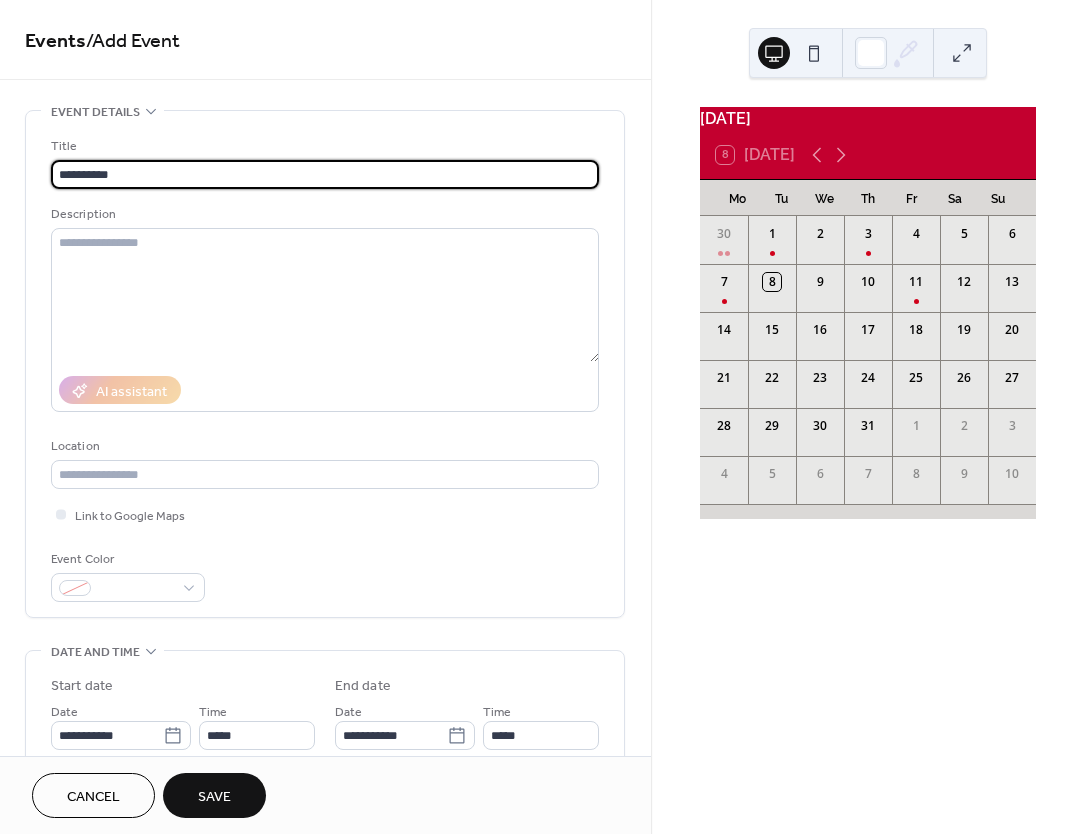 type on "**********" 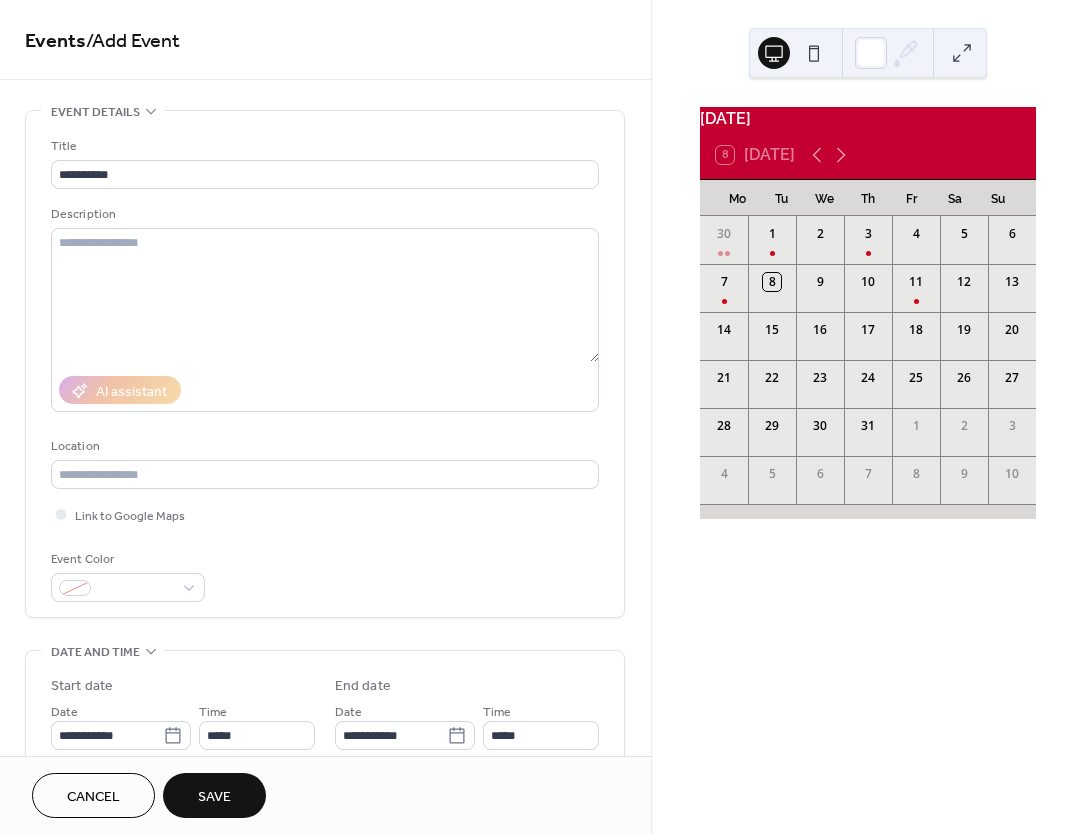 click on "**********" at bounding box center (325, 364) 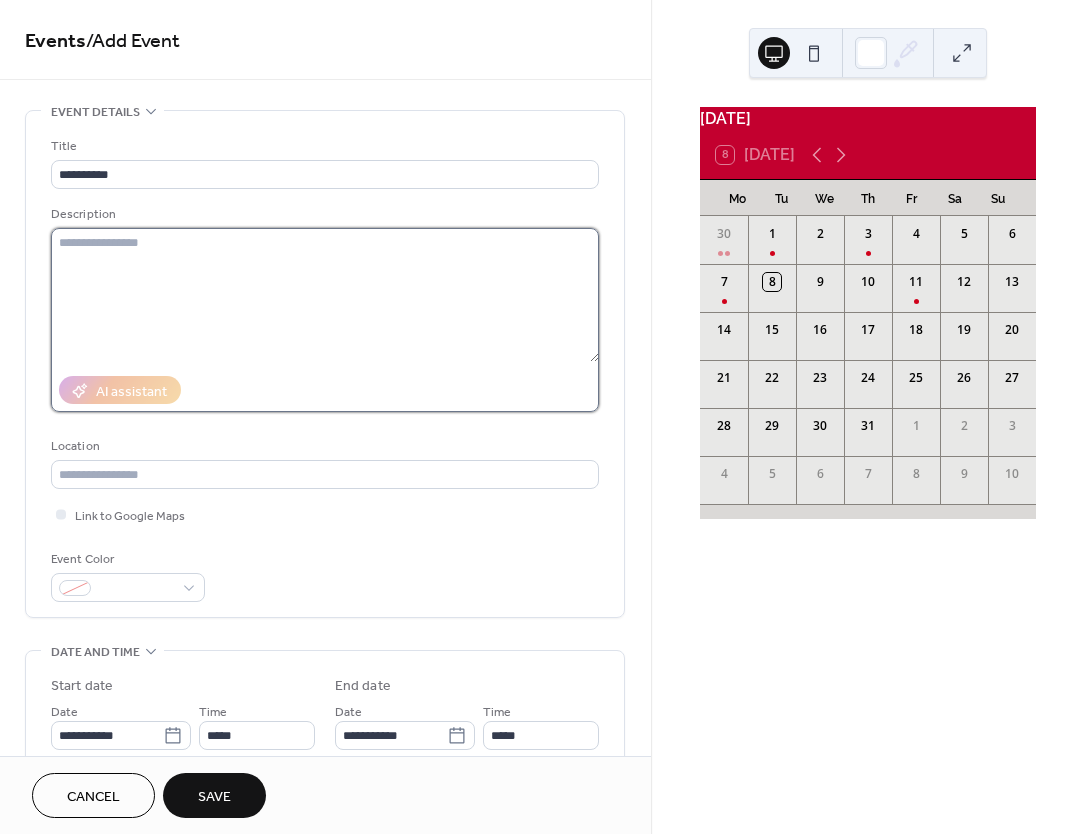 click at bounding box center [325, 295] 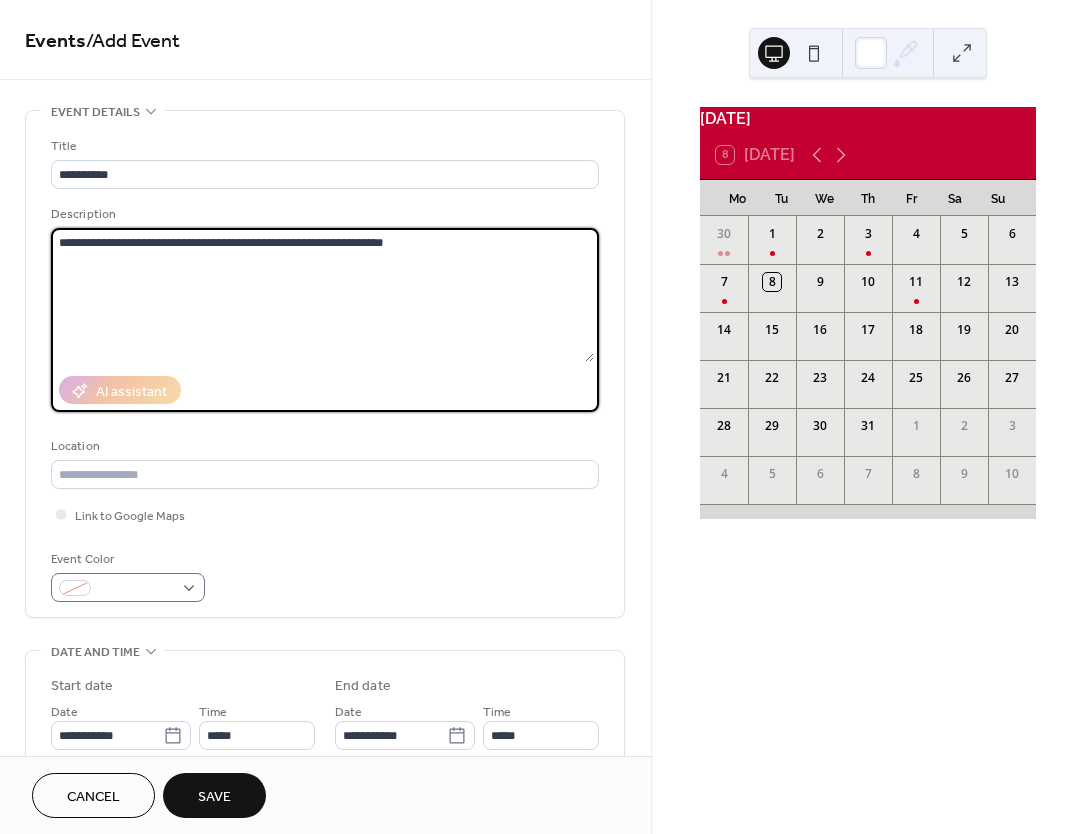 type on "**********" 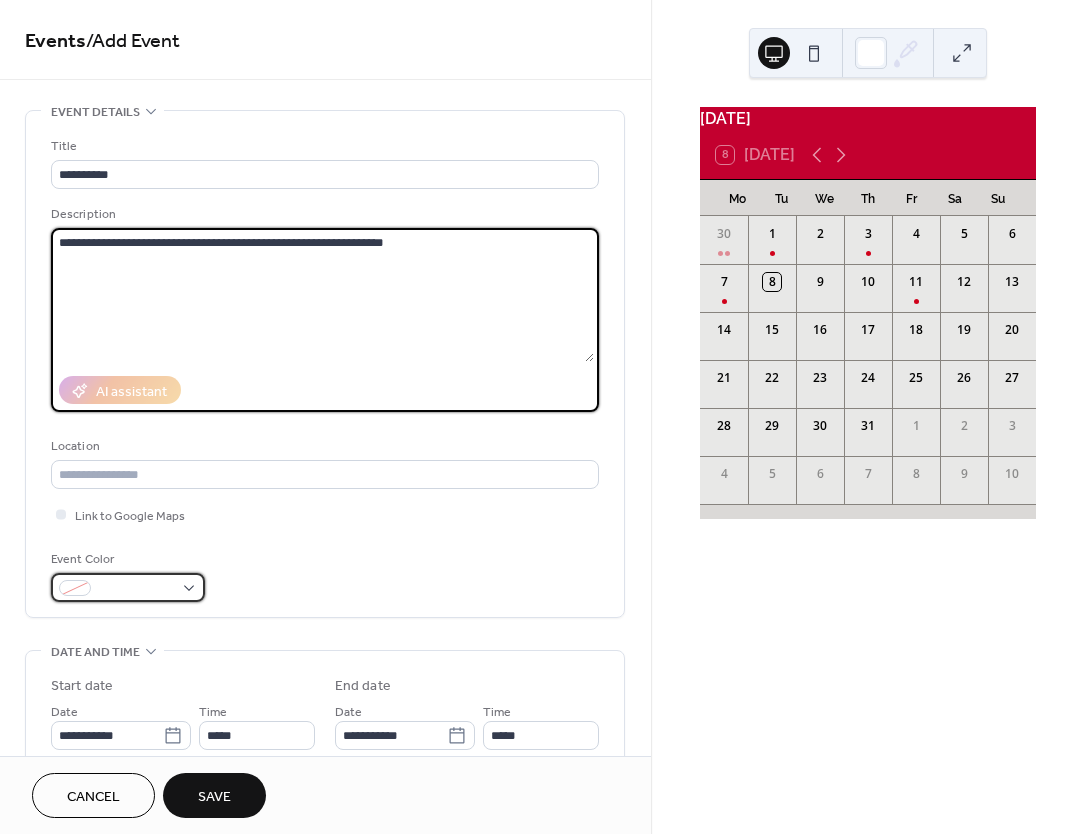 click at bounding box center (75, 588) 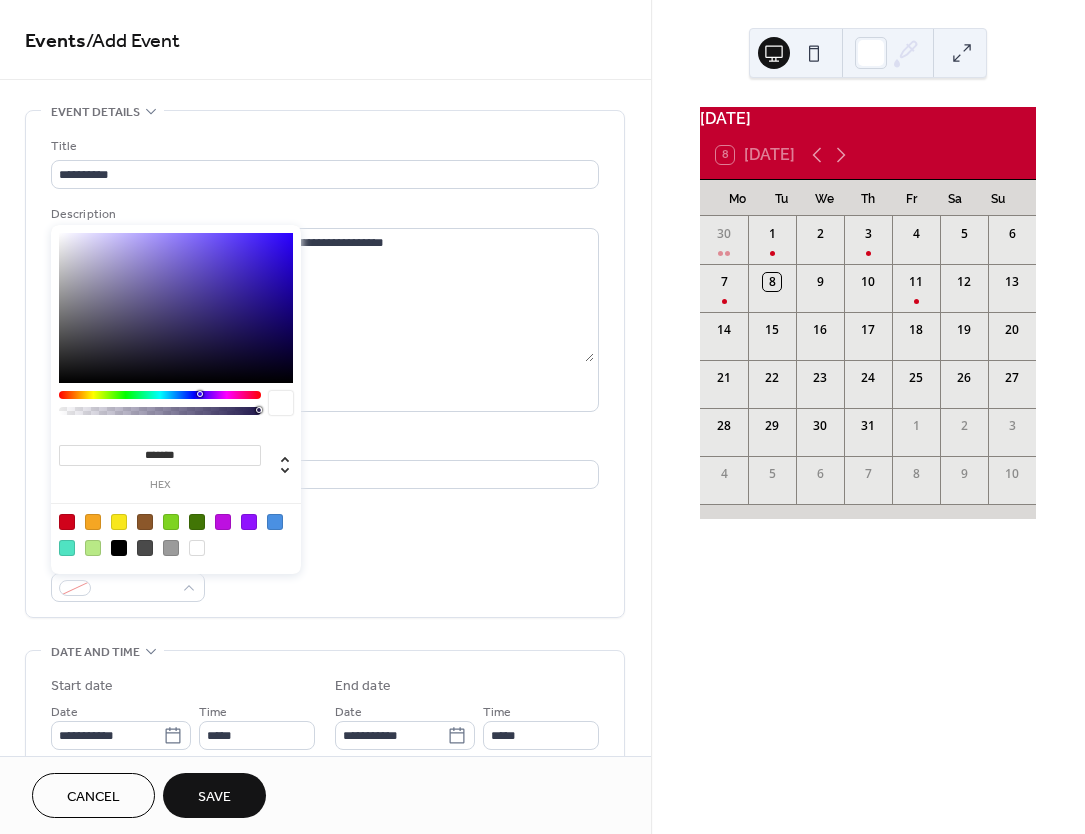 click at bounding box center (67, 522) 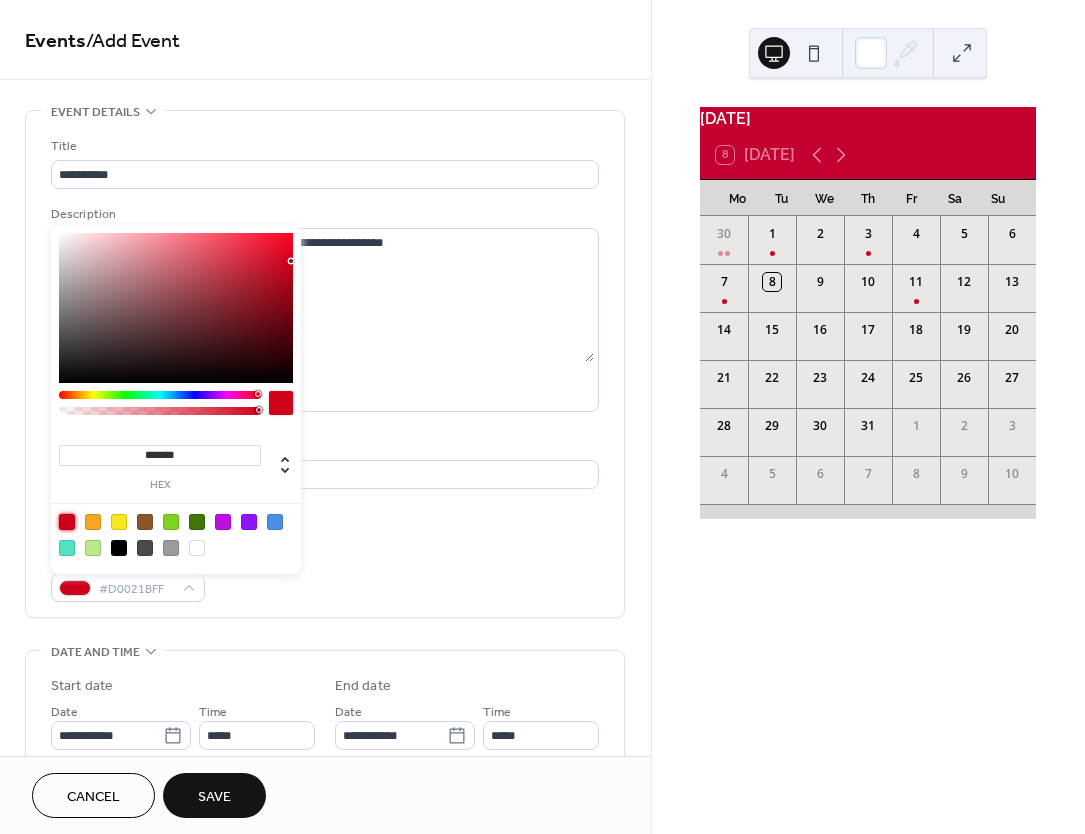 click on "Link to Google Maps" at bounding box center (325, 514) 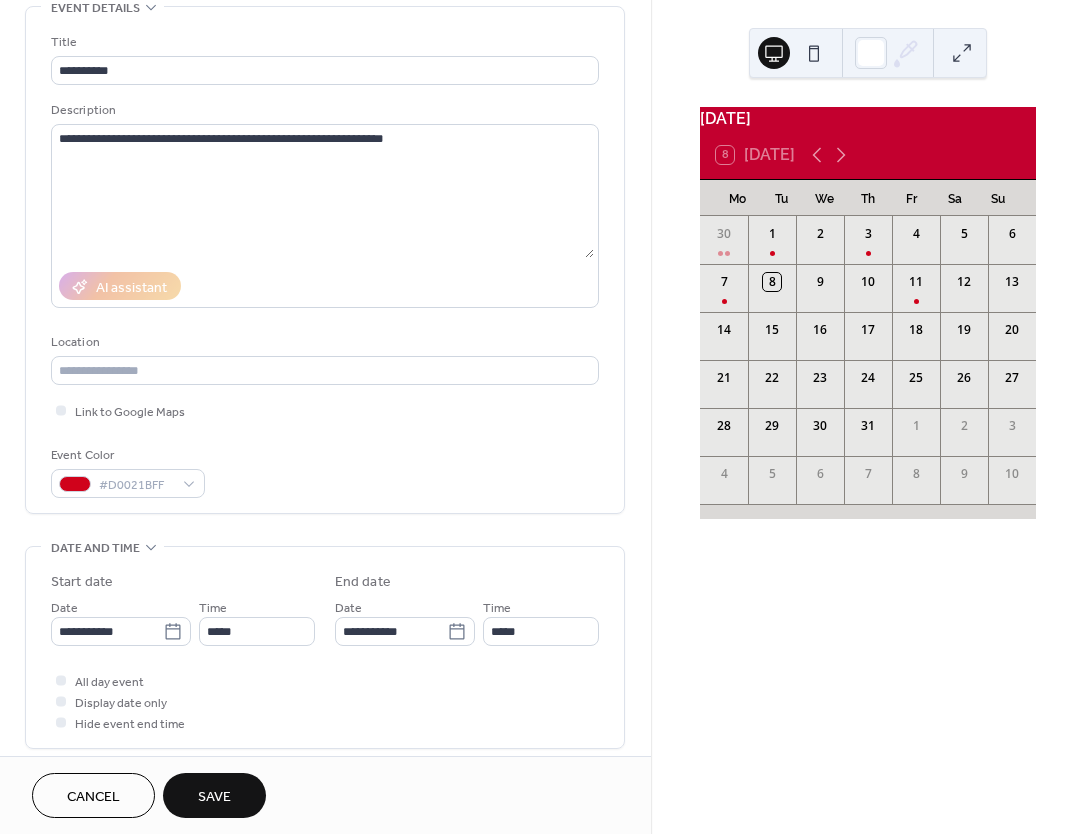 scroll, scrollTop: 340, scrollLeft: 0, axis: vertical 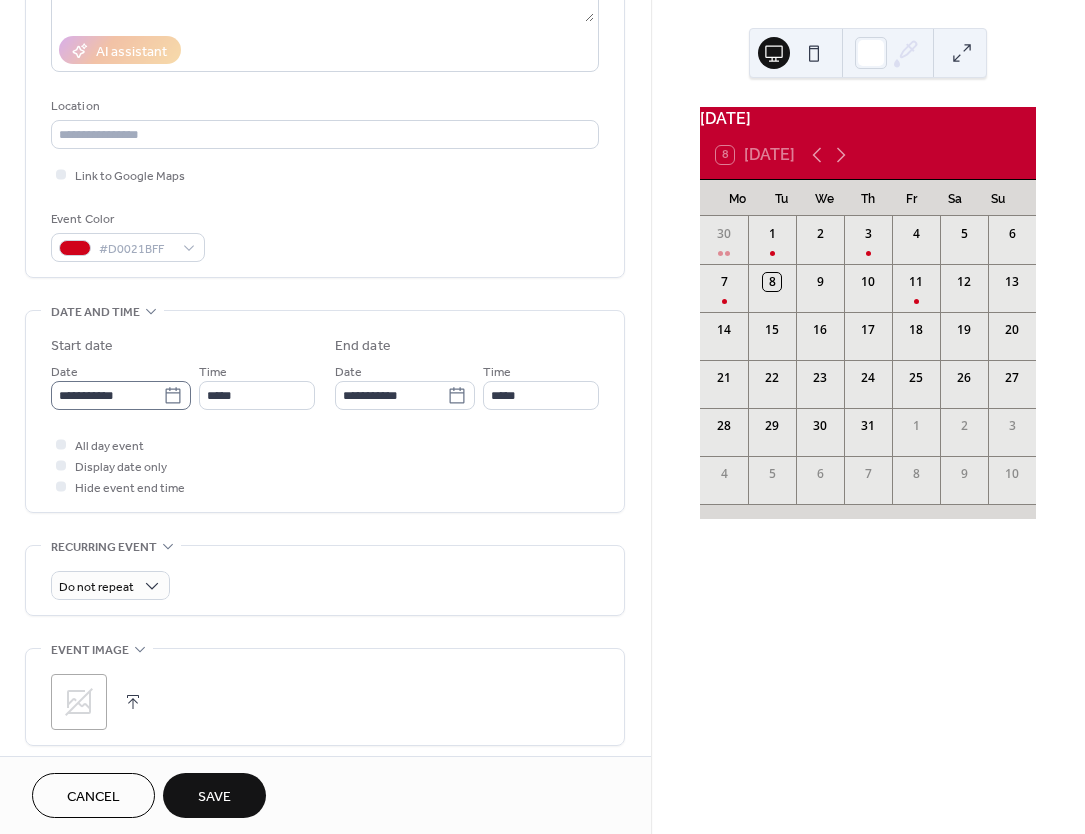 click 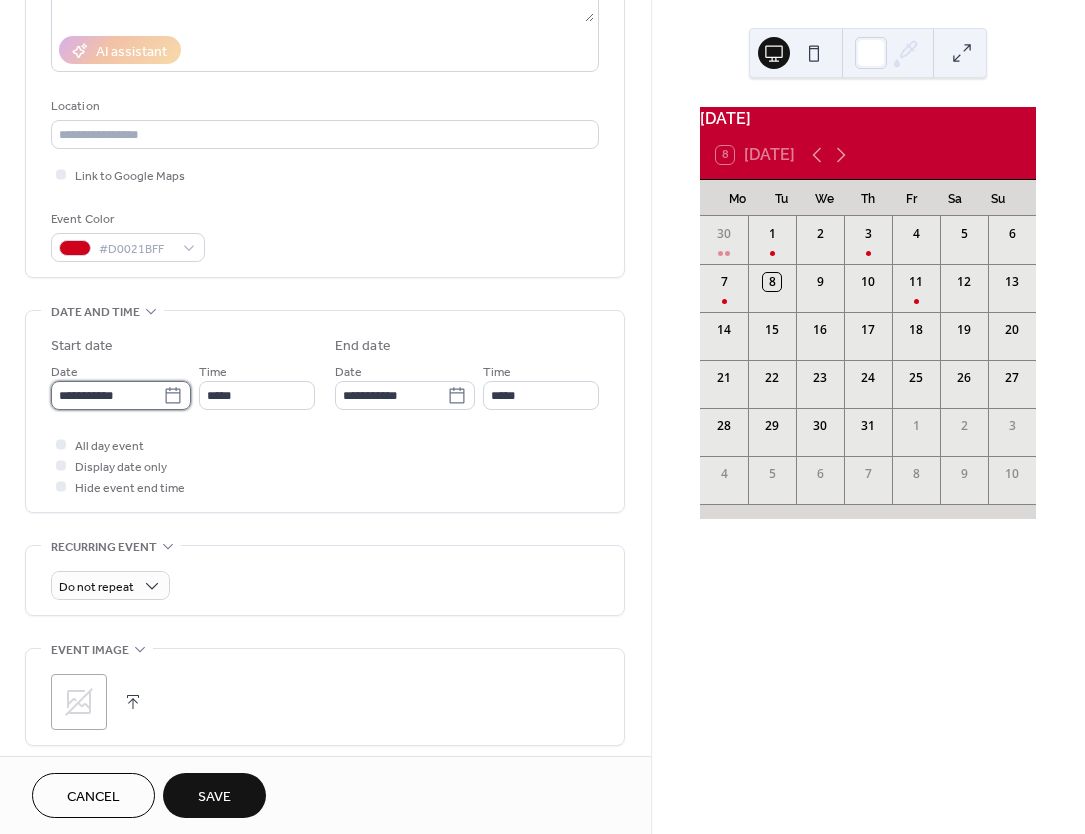 click on "**********" at bounding box center (107, 395) 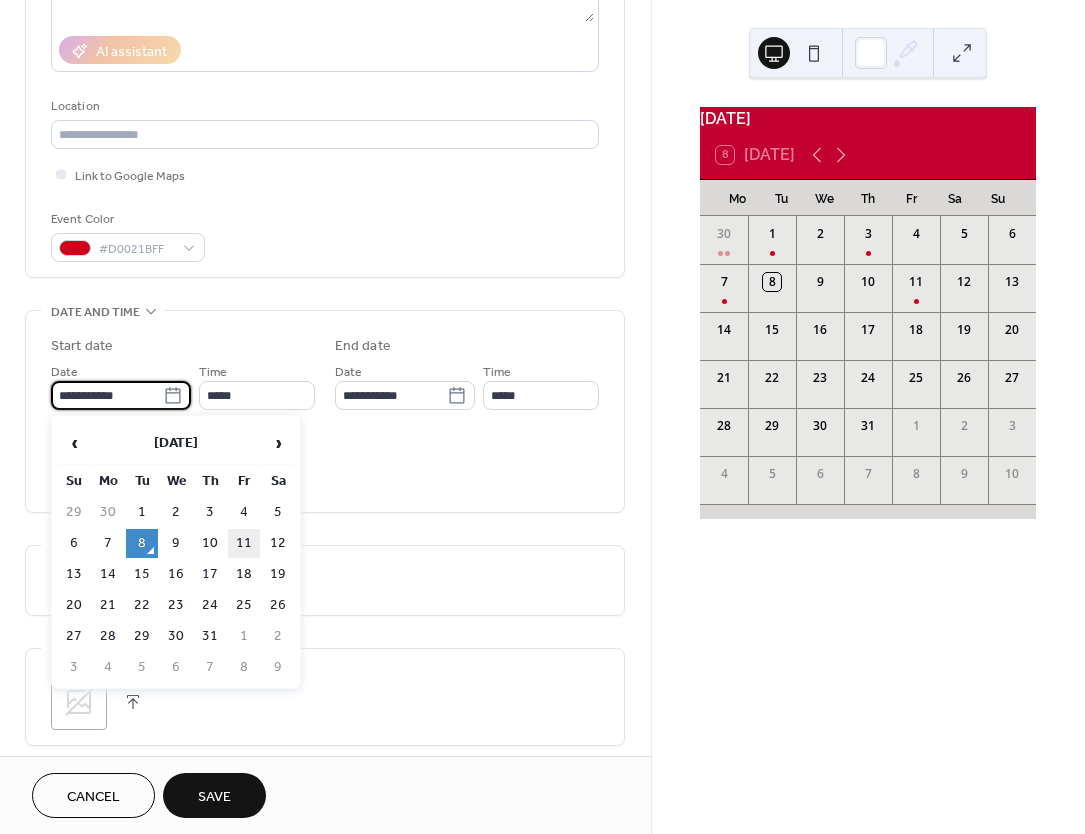 click on "11" at bounding box center [244, 543] 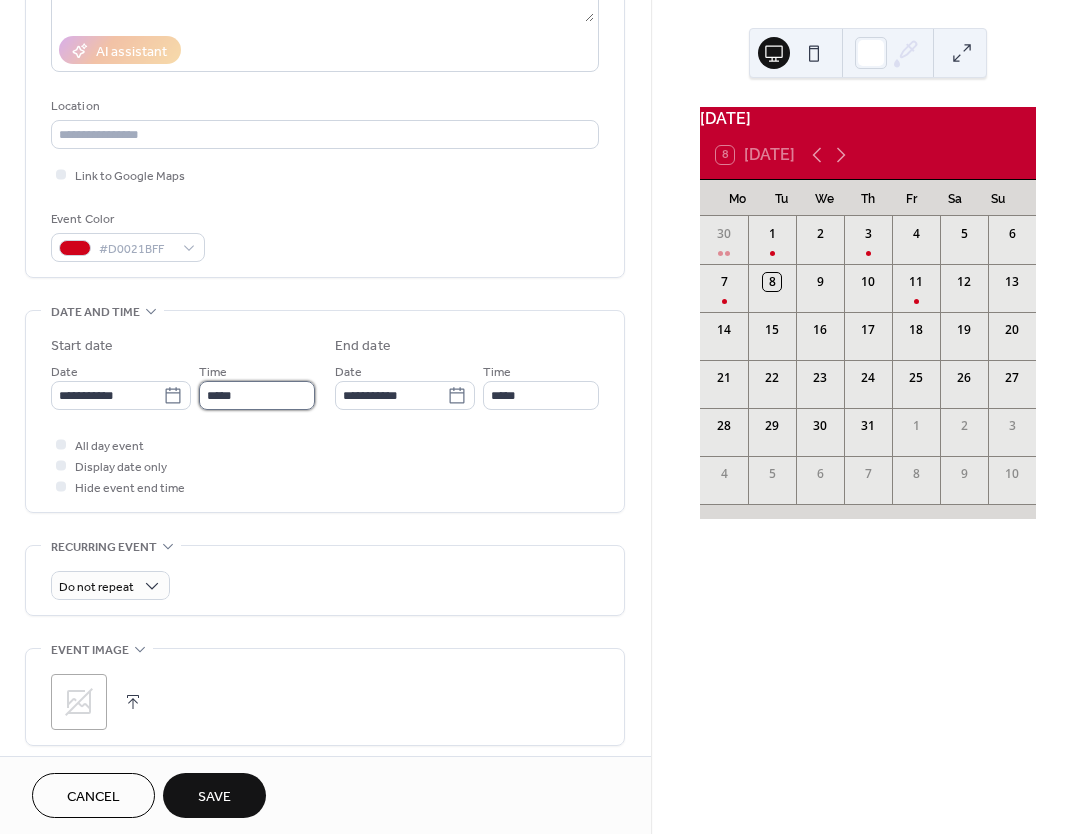 click on "*****" at bounding box center [257, 395] 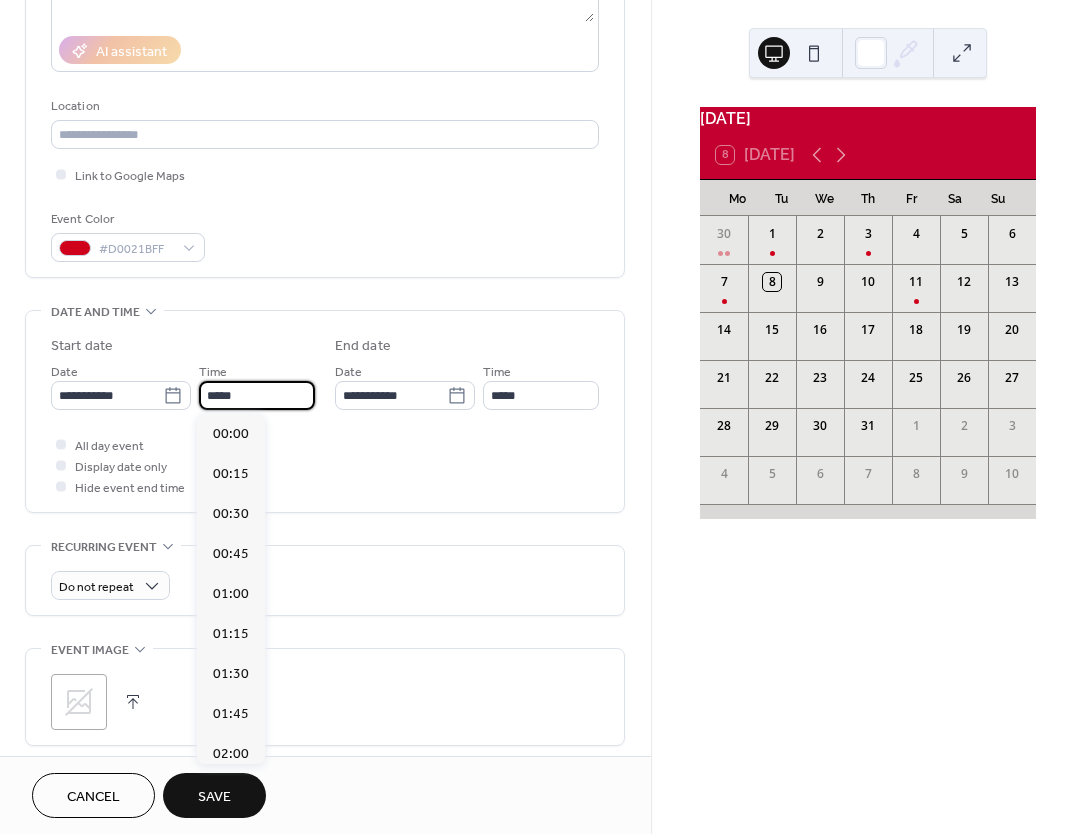scroll, scrollTop: 1944, scrollLeft: 0, axis: vertical 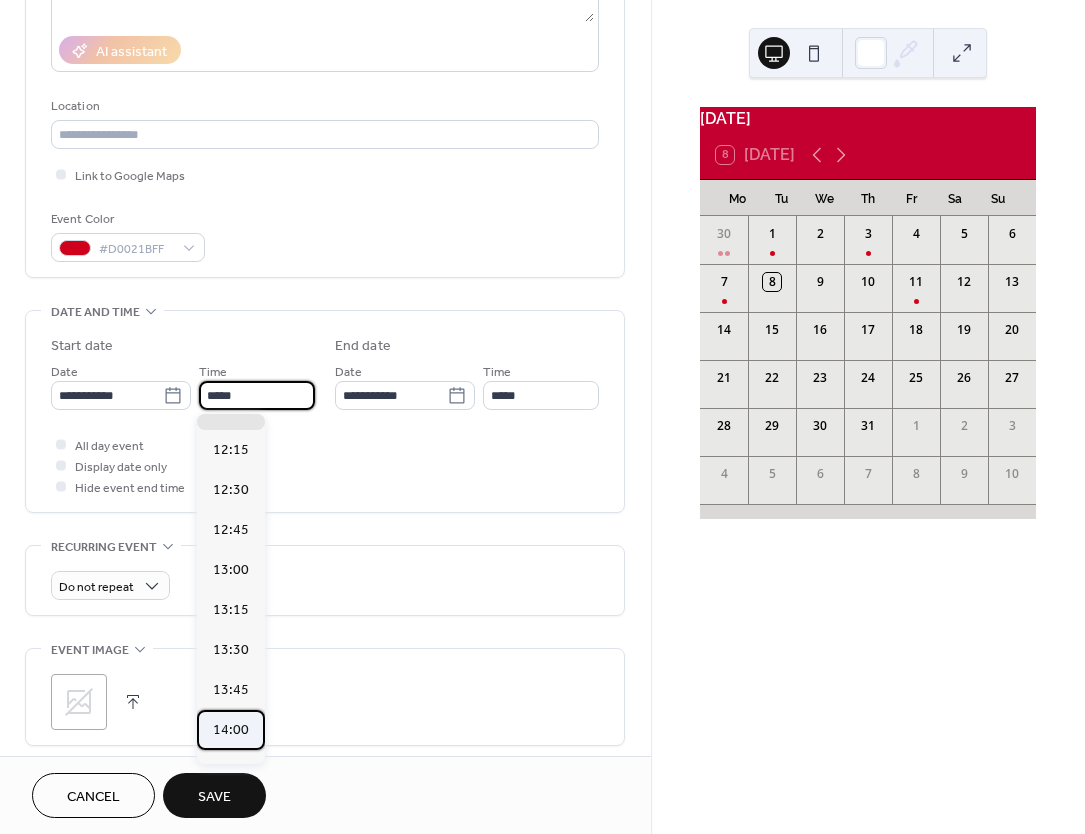 click on "14:00" at bounding box center [231, 730] 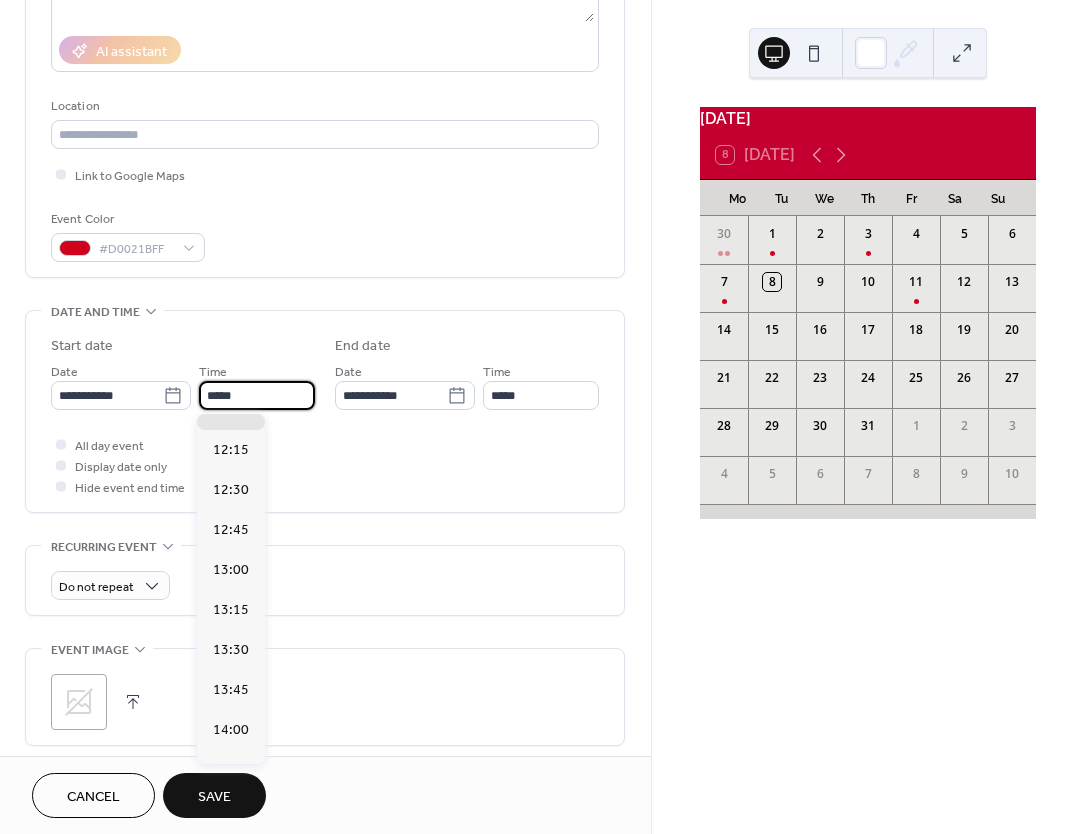 type on "*****" 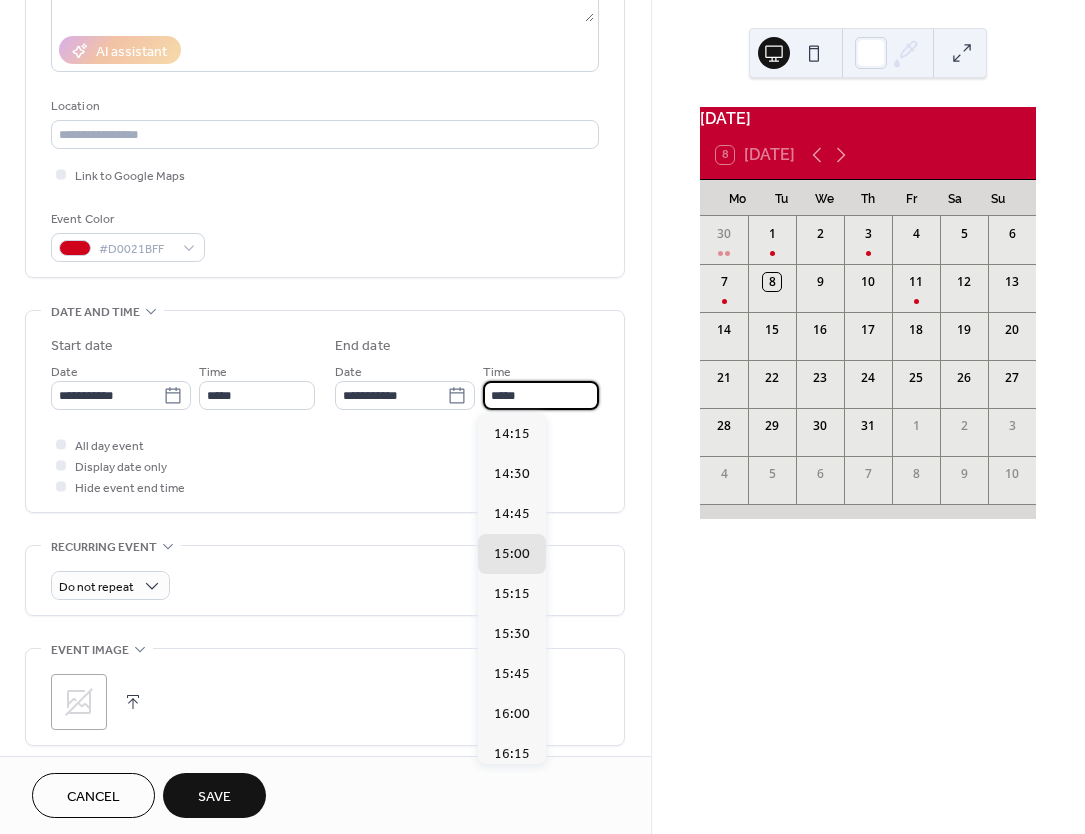 click on "*****" at bounding box center (541, 395) 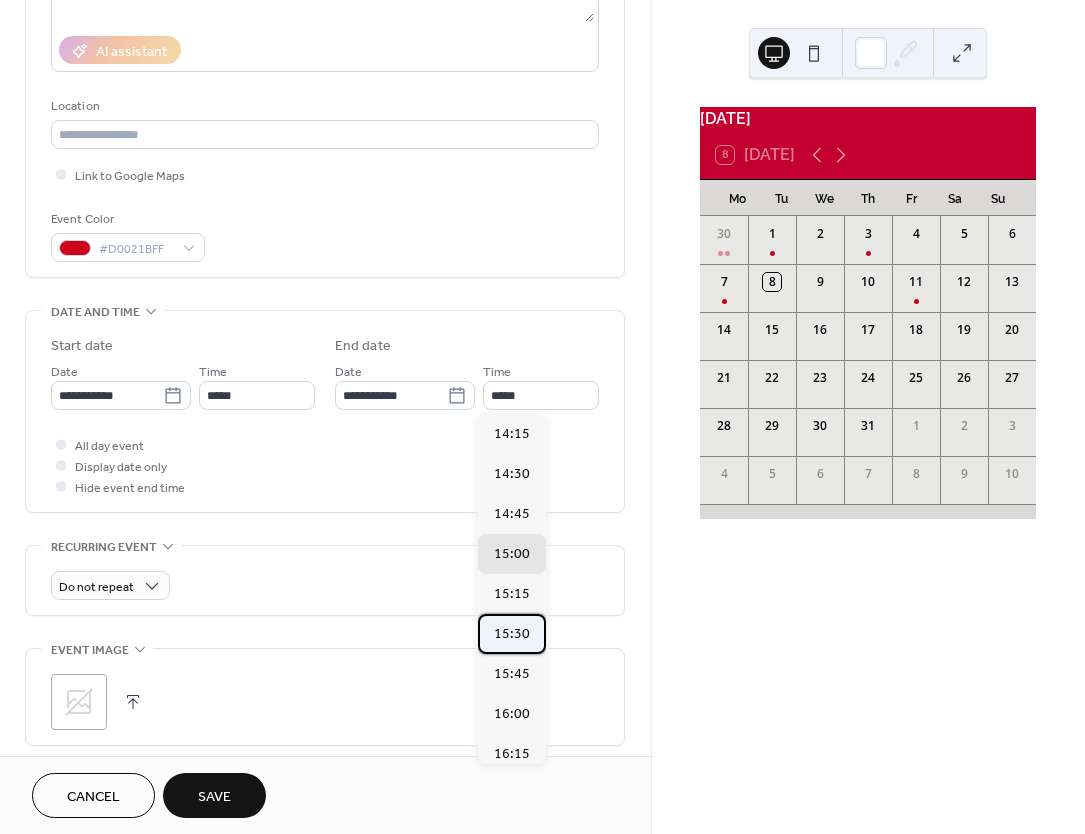 click on "15:30" at bounding box center (512, 634) 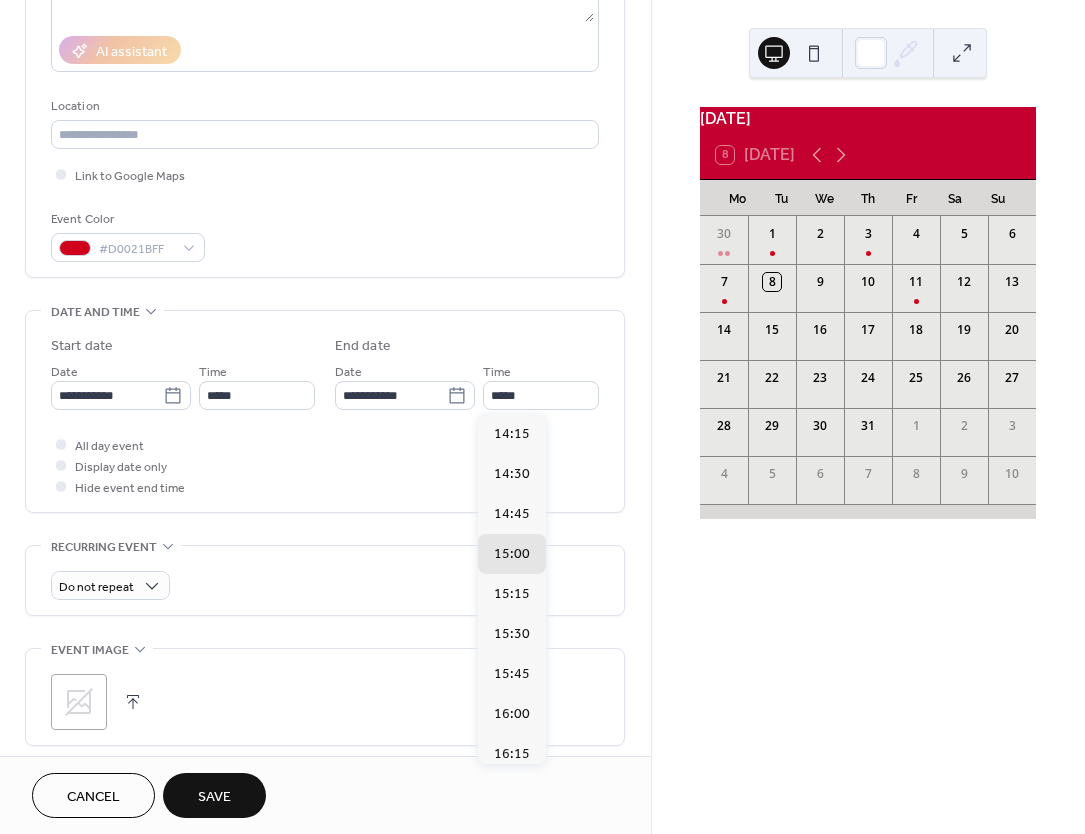 type on "*****" 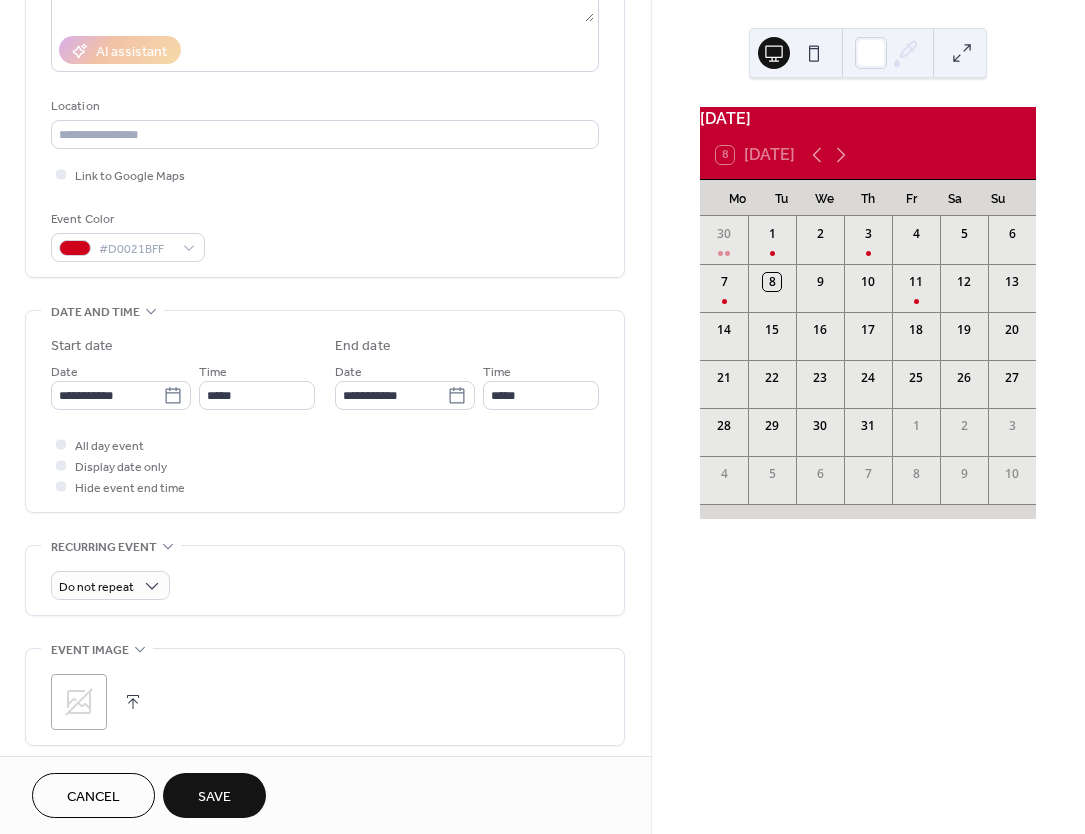 click 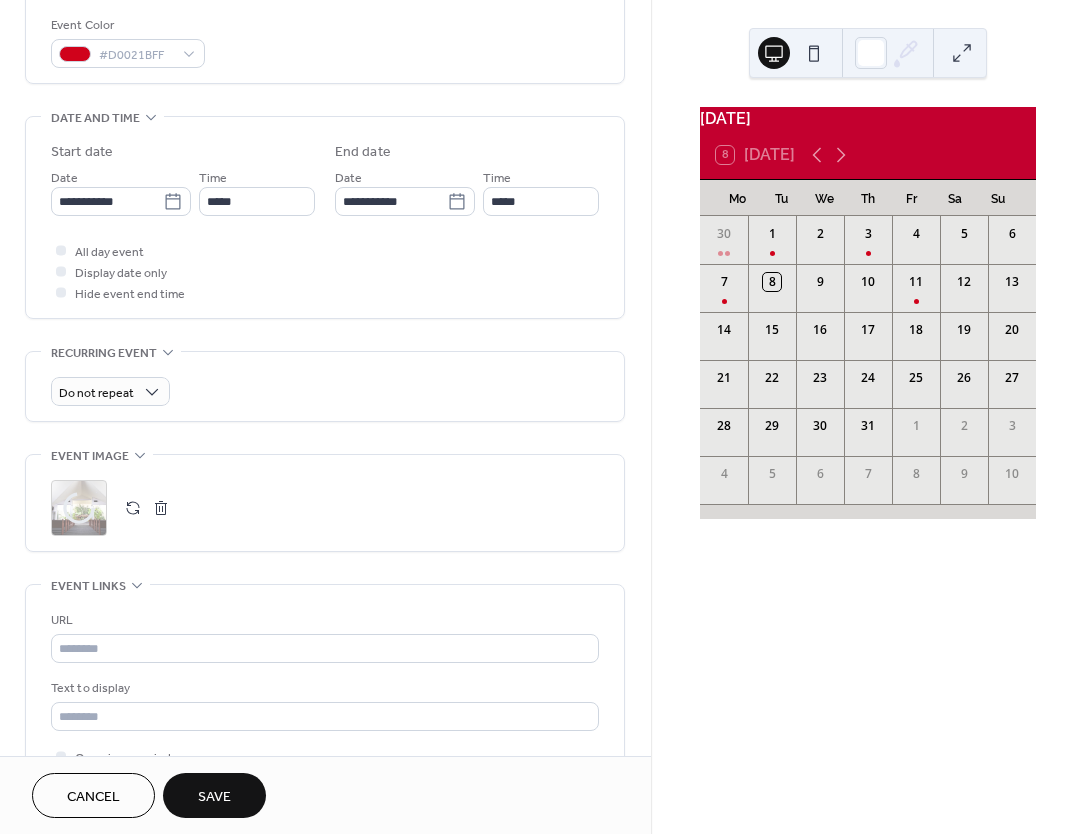 scroll, scrollTop: 607, scrollLeft: 0, axis: vertical 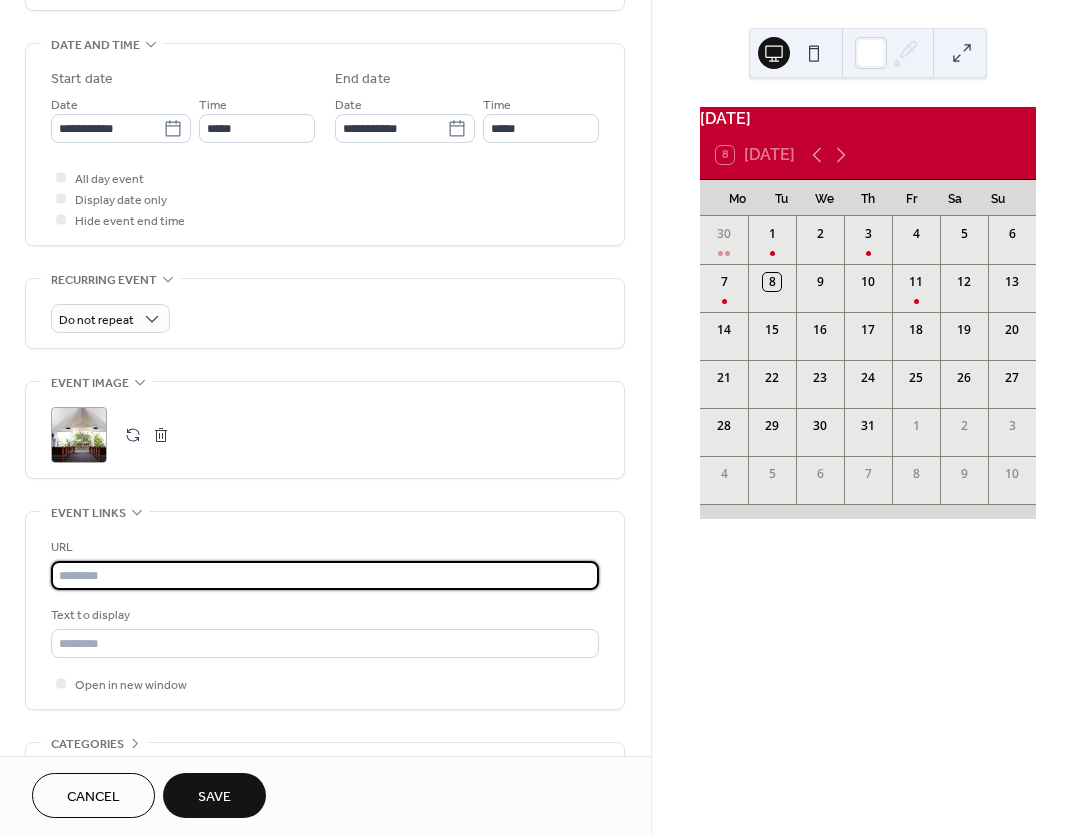 click at bounding box center [325, 575] 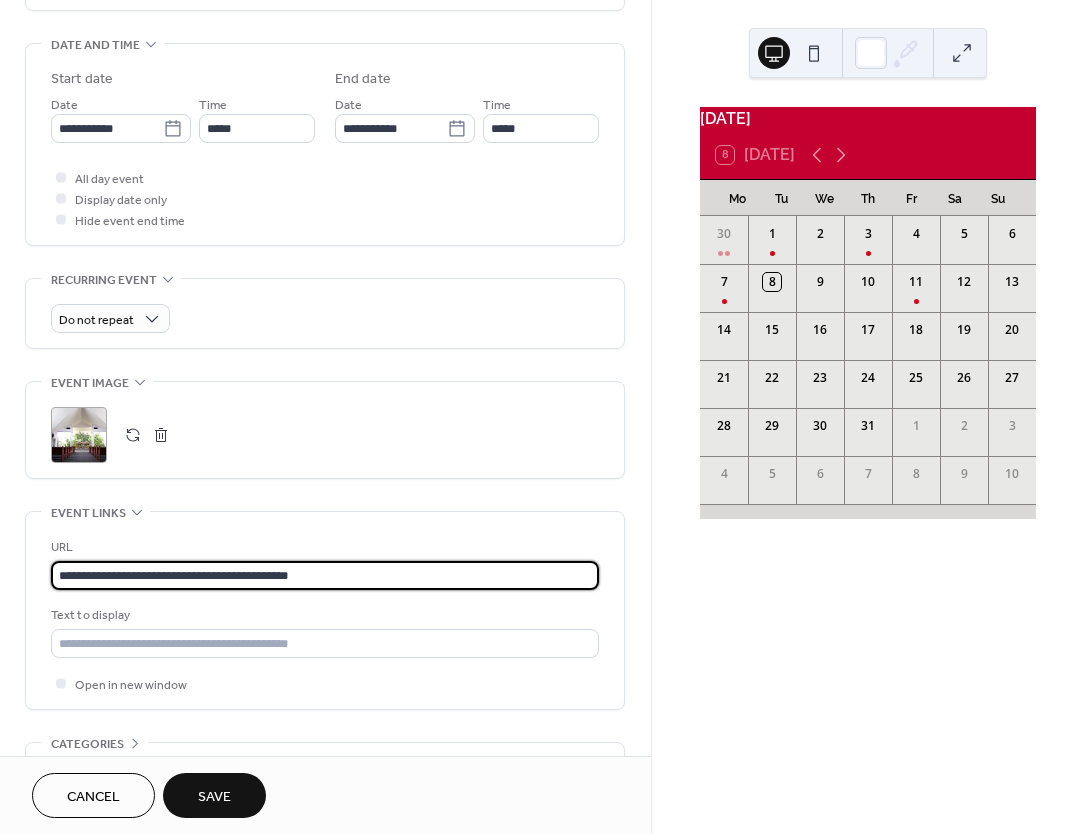 scroll, scrollTop: 1, scrollLeft: 0, axis: vertical 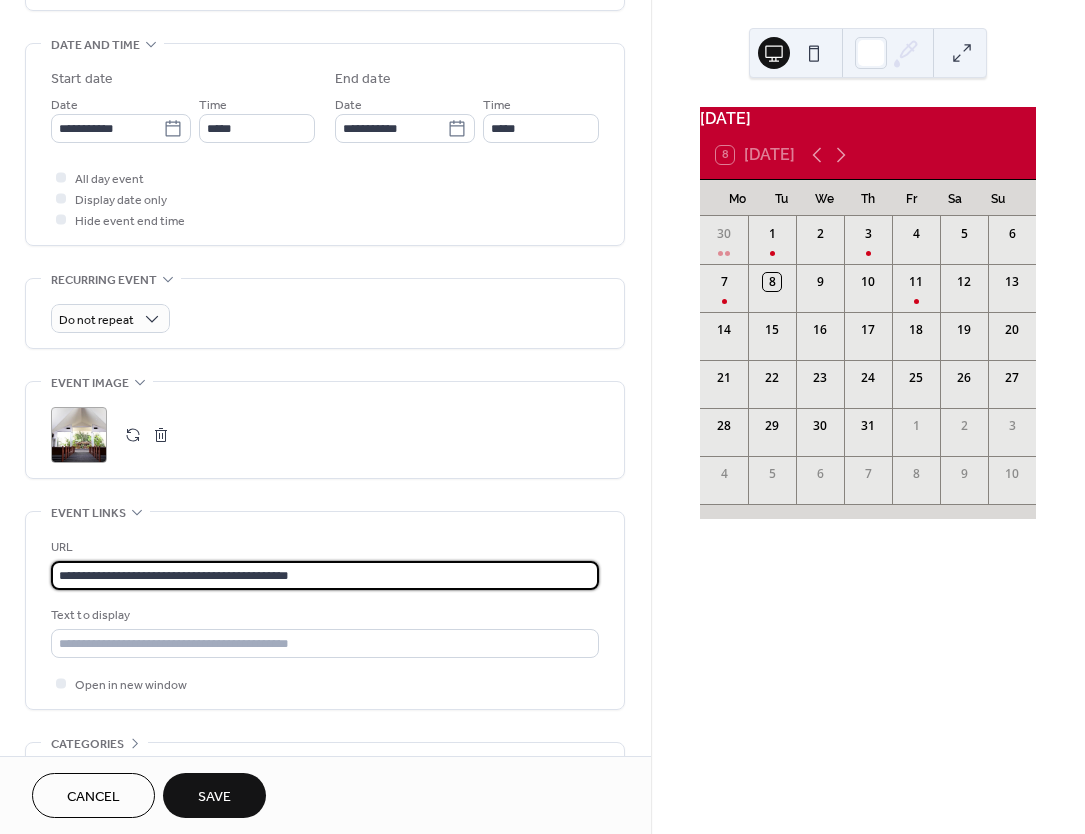 drag, startPoint x: 325, startPoint y: 580, endPoint x: 284, endPoint y: 576, distance: 41.19466 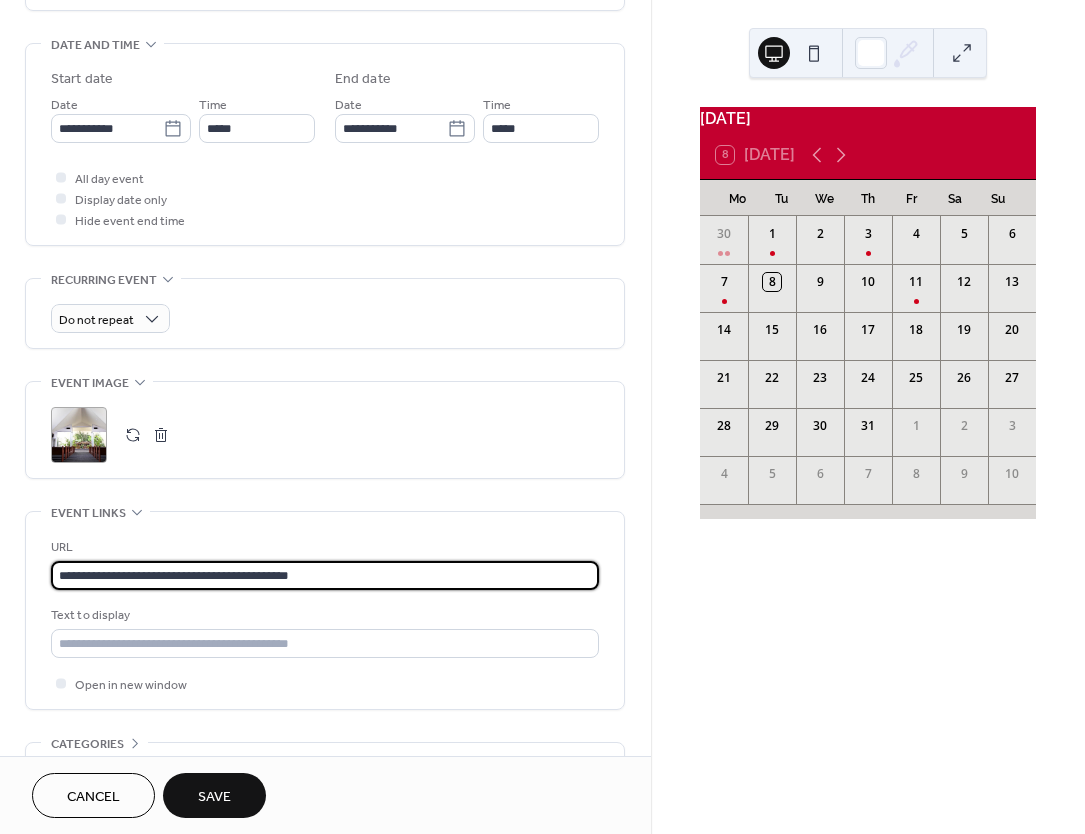 click on "**********" at bounding box center (322, 575) 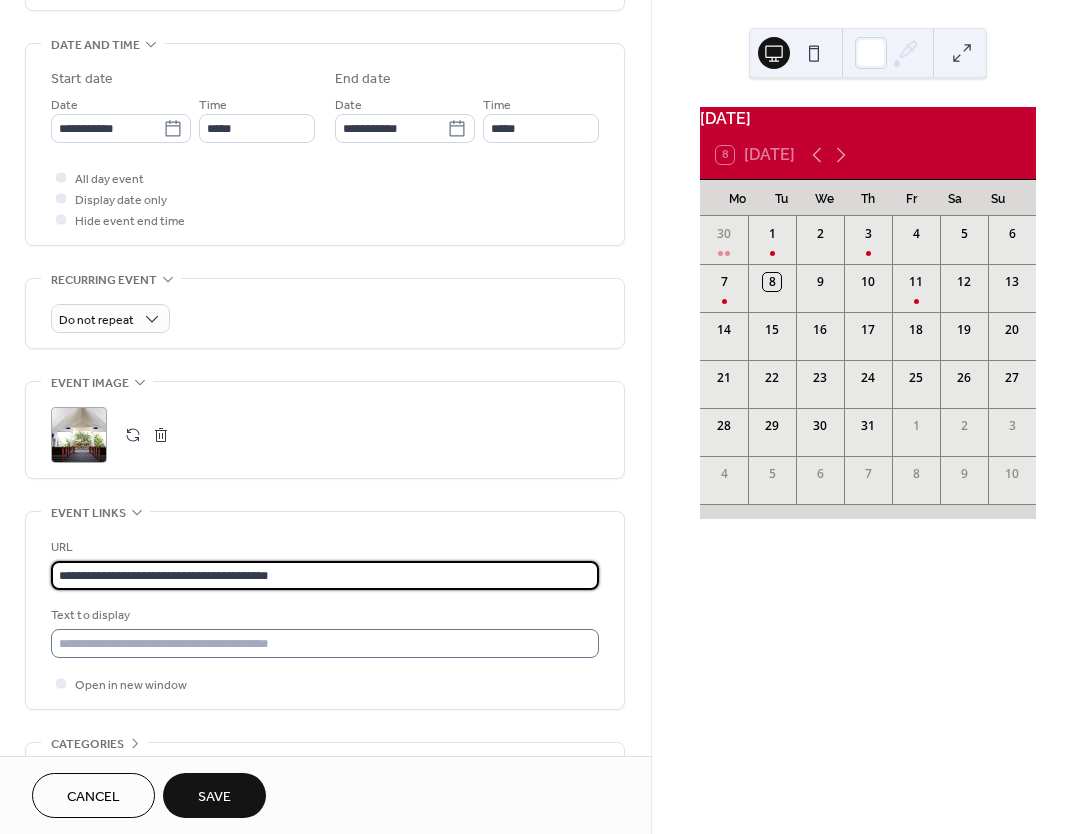 type on "**********" 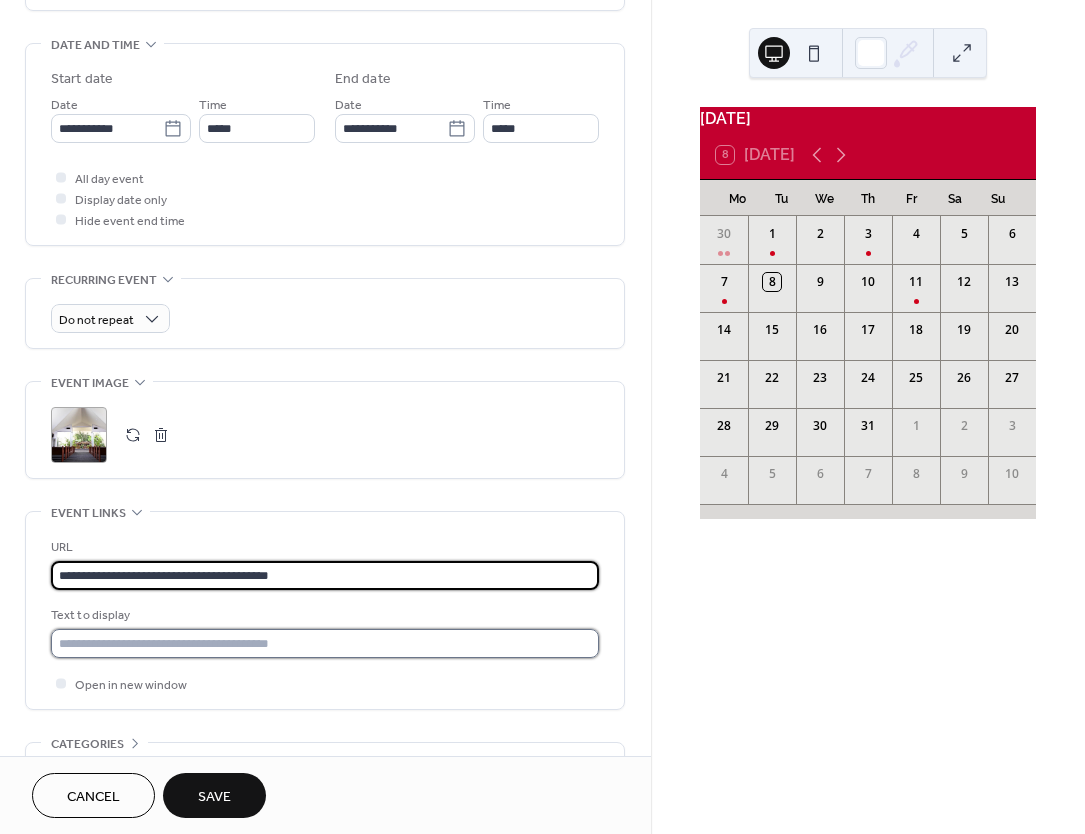 click at bounding box center [325, 643] 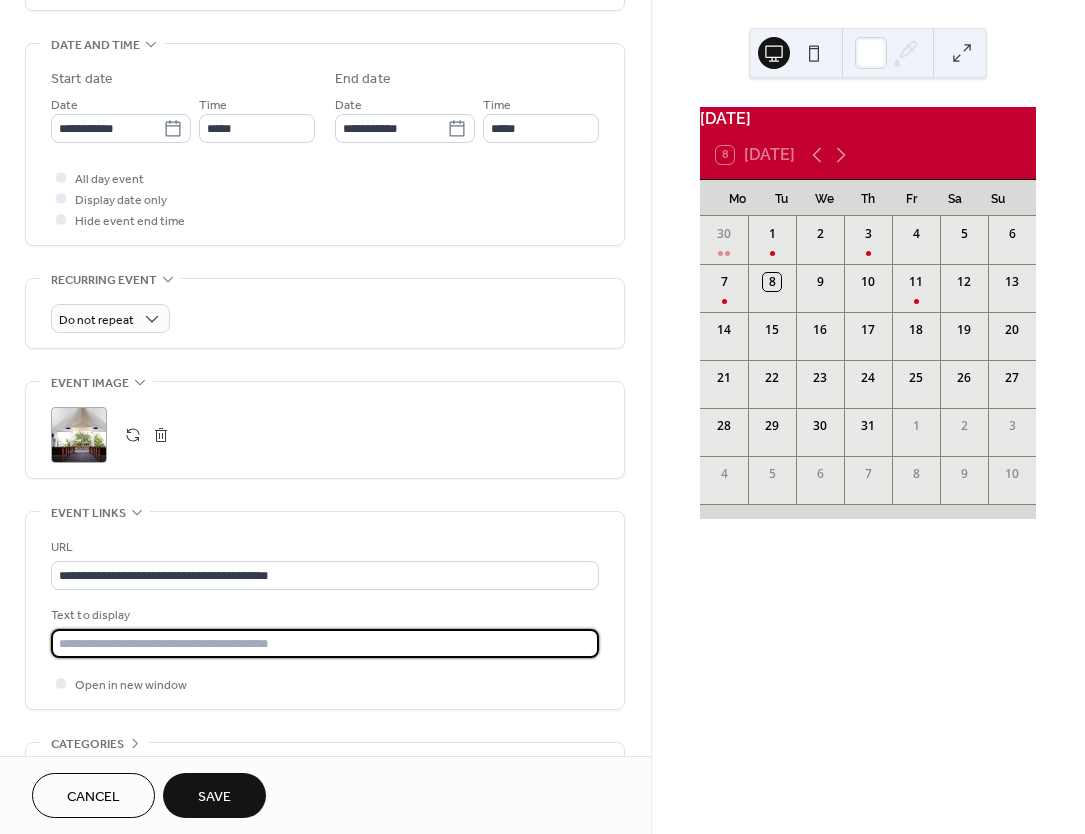 type on "**********" 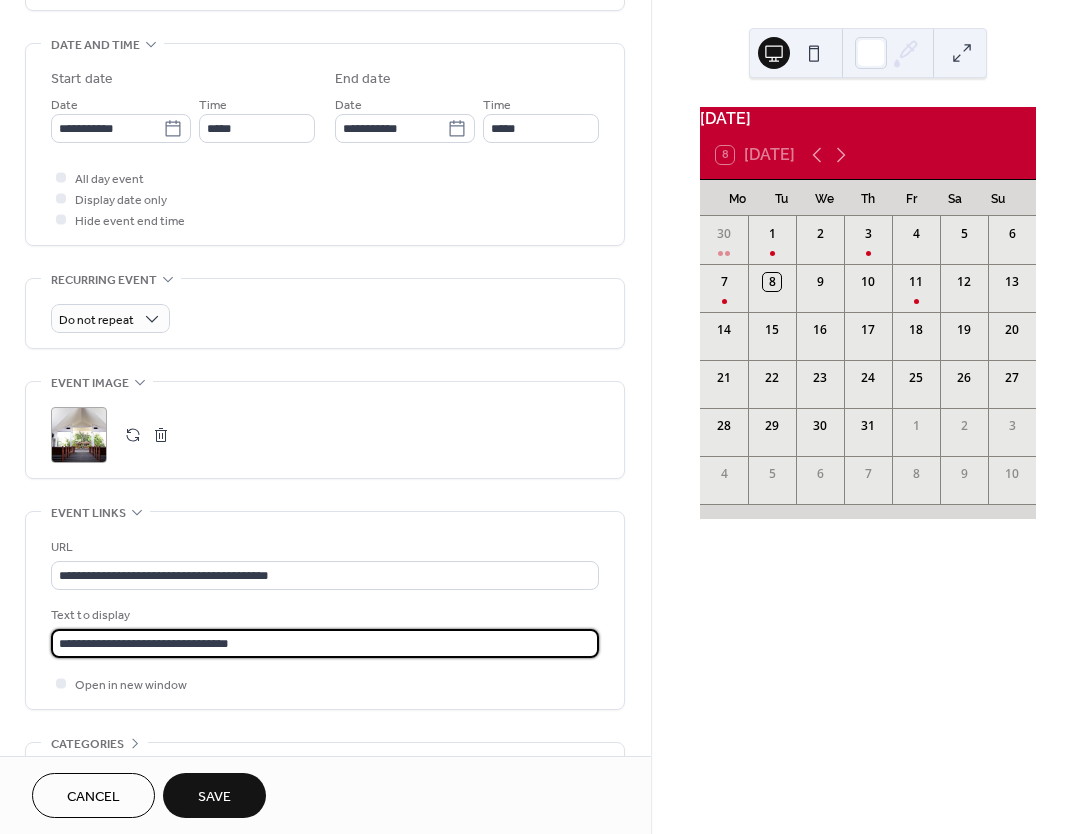 scroll, scrollTop: 729, scrollLeft: 0, axis: vertical 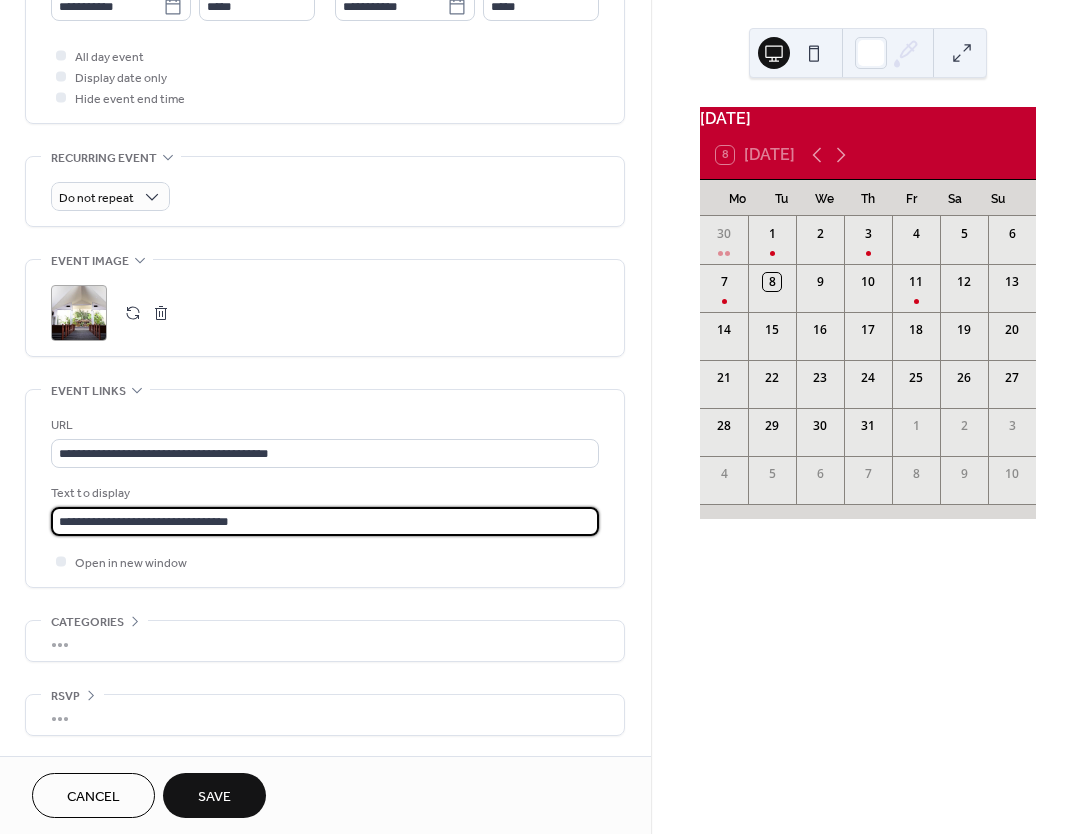 click on "Save" at bounding box center [214, 797] 